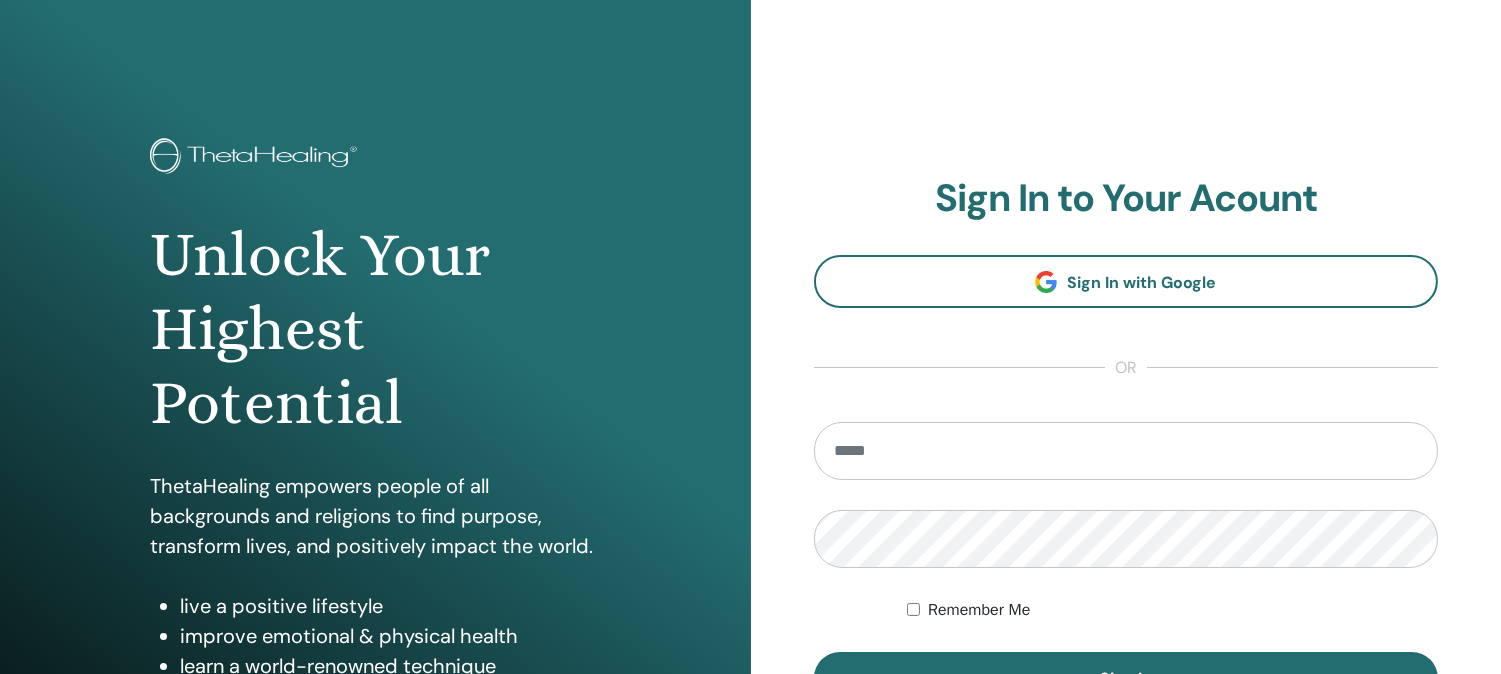scroll, scrollTop: 285, scrollLeft: 0, axis: vertical 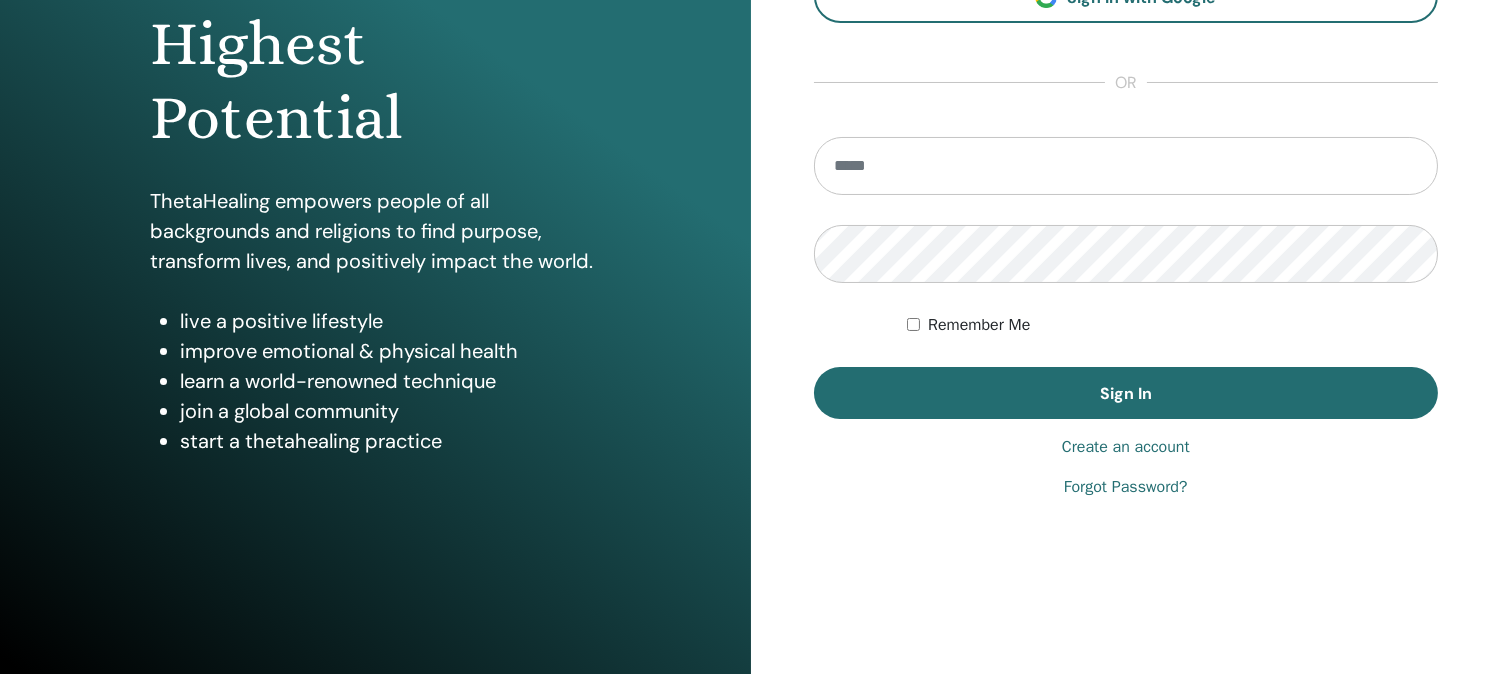 type on "**********" 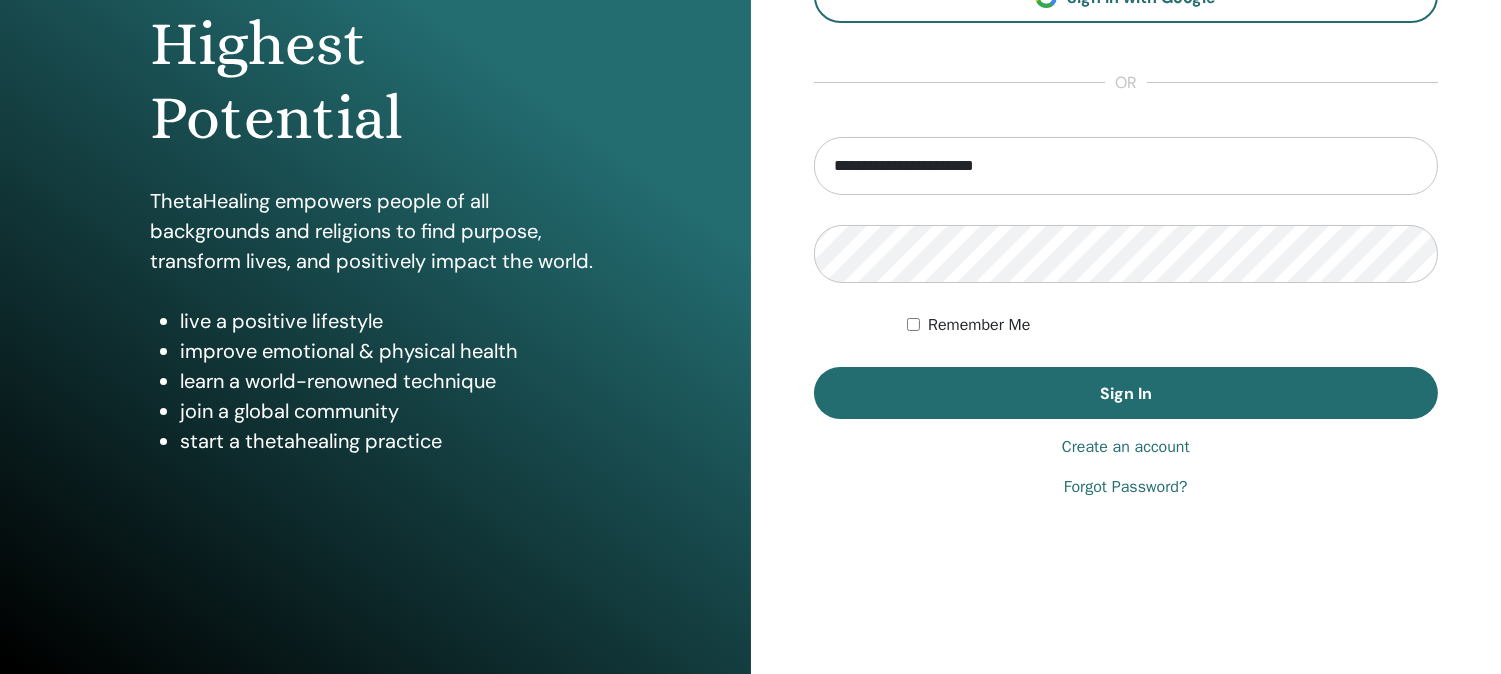 drag, startPoint x: 915, startPoint y: 313, endPoint x: 923, endPoint y: 328, distance: 17 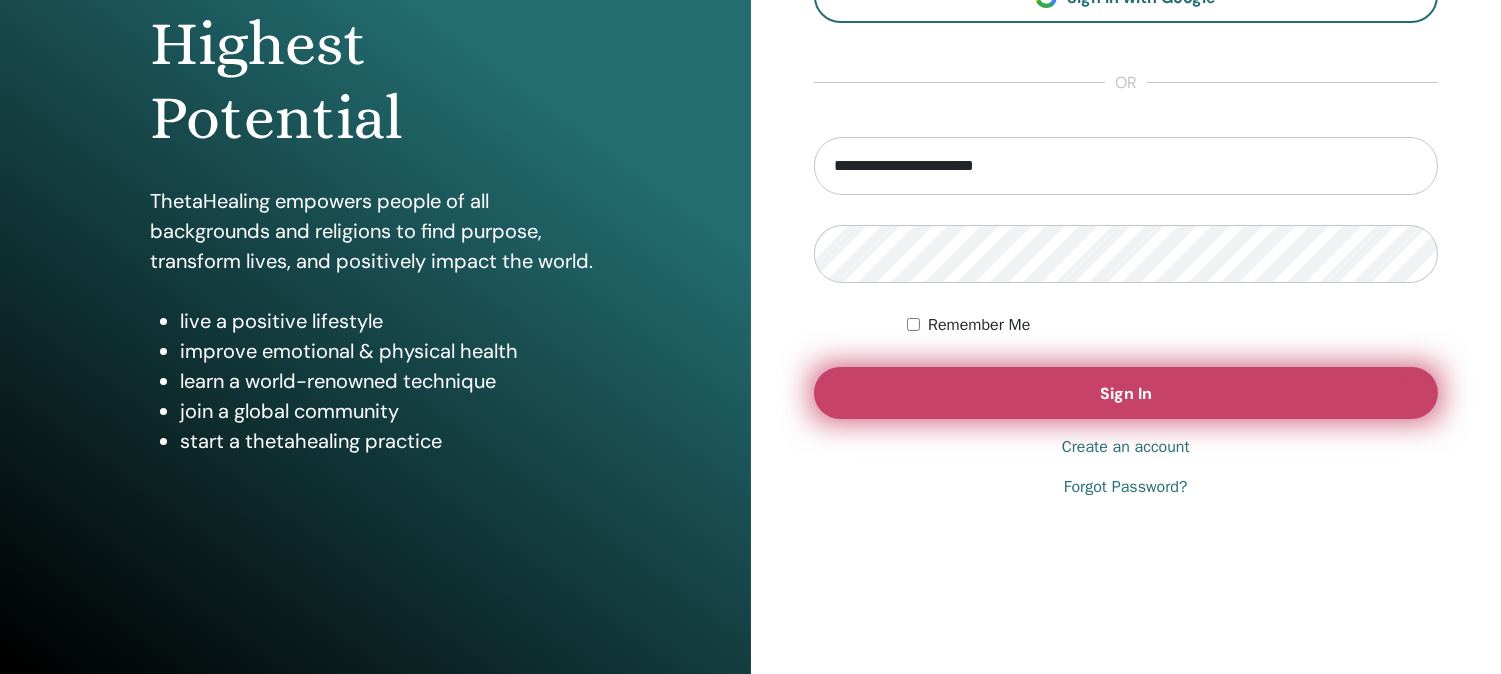 click on "Sign In" at bounding box center [1126, 393] 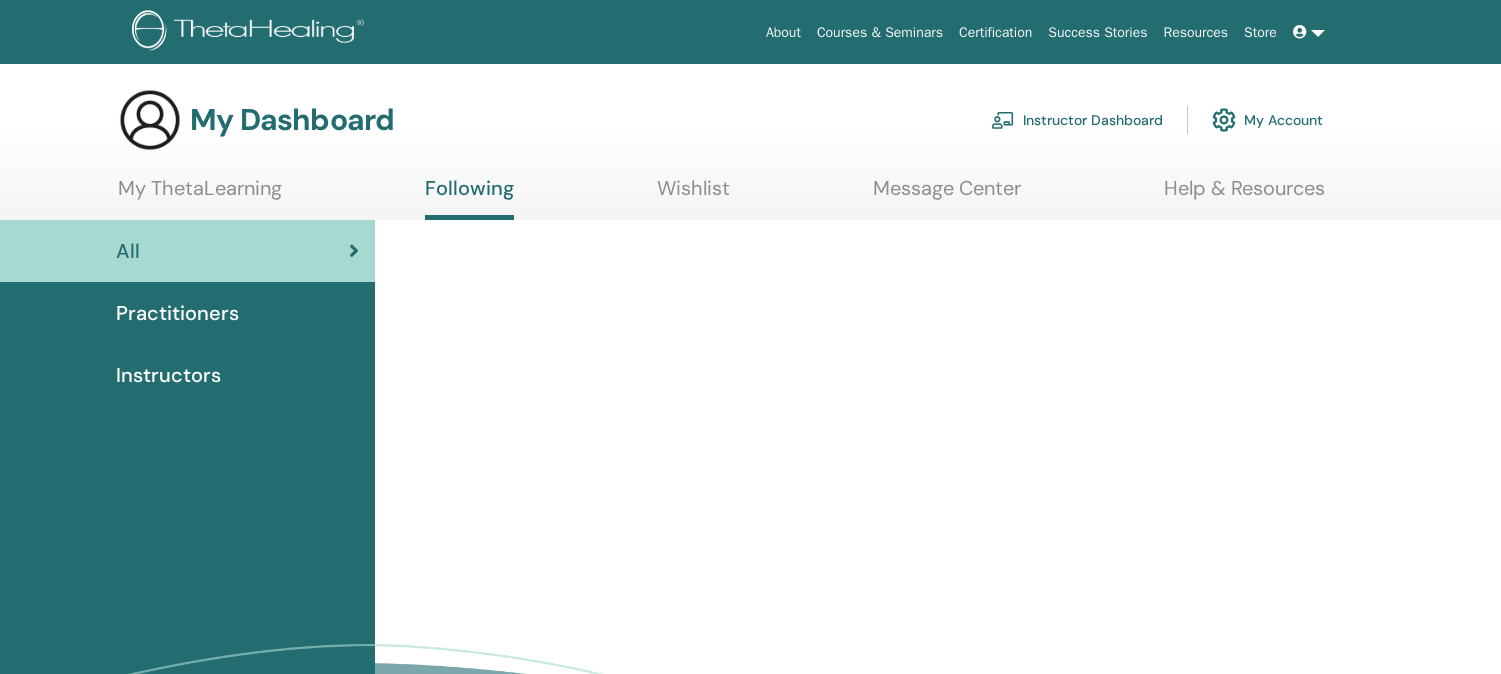 scroll, scrollTop: 0, scrollLeft: 0, axis: both 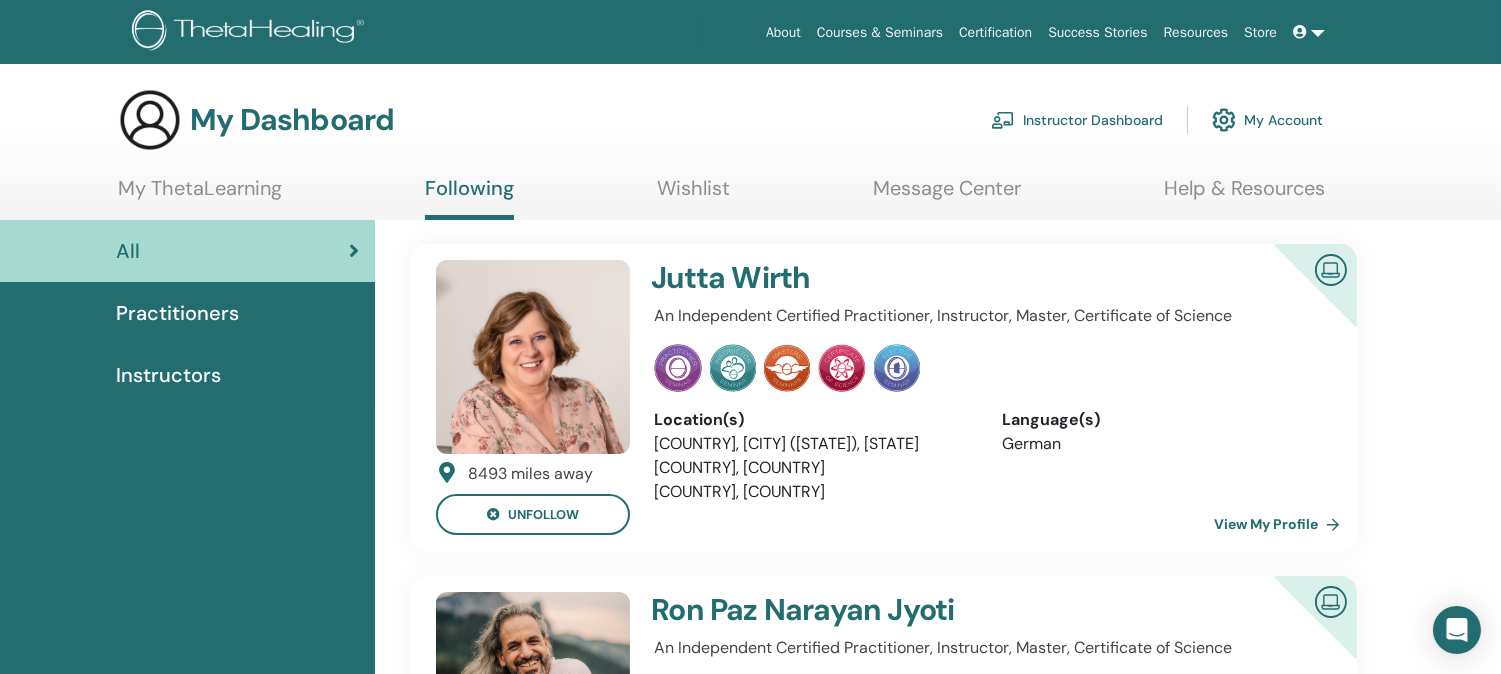 click on "Instructor Dashboard" at bounding box center (1077, 120) 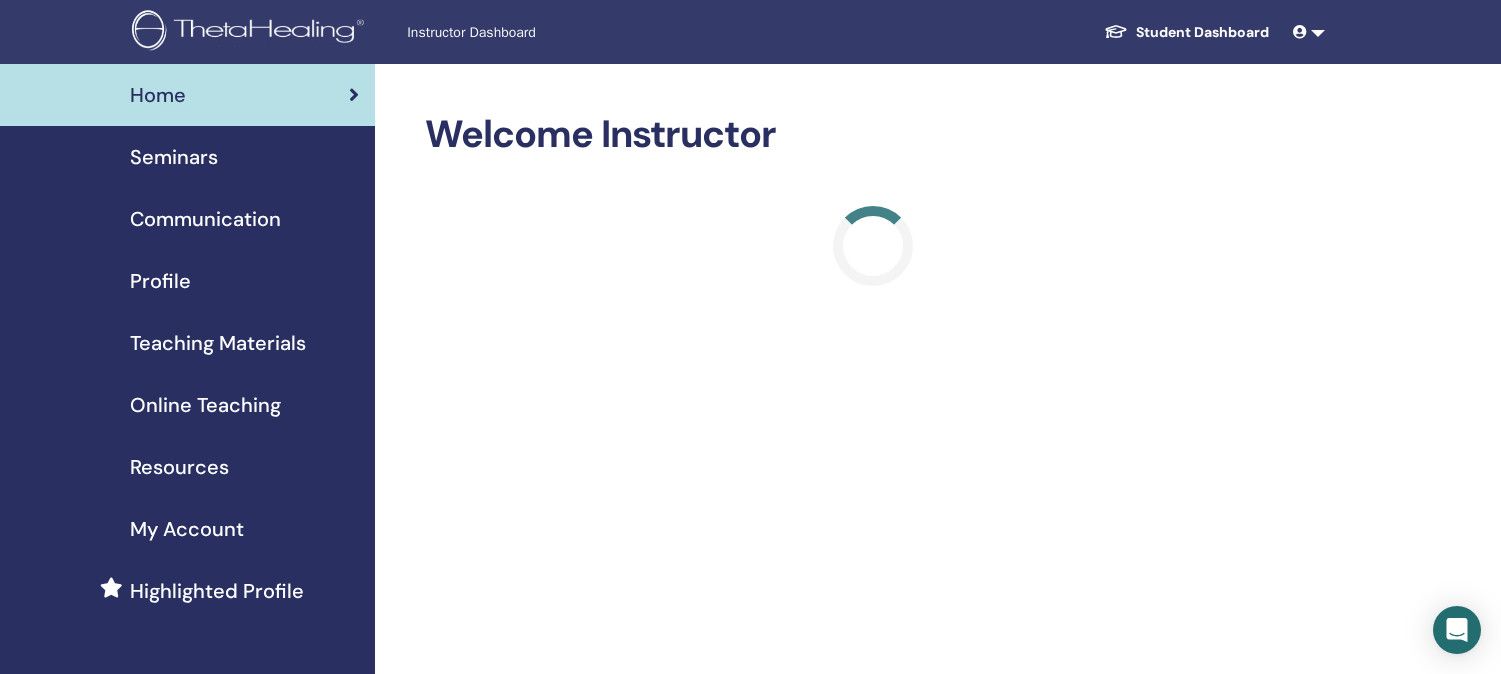 scroll, scrollTop: 0, scrollLeft: 0, axis: both 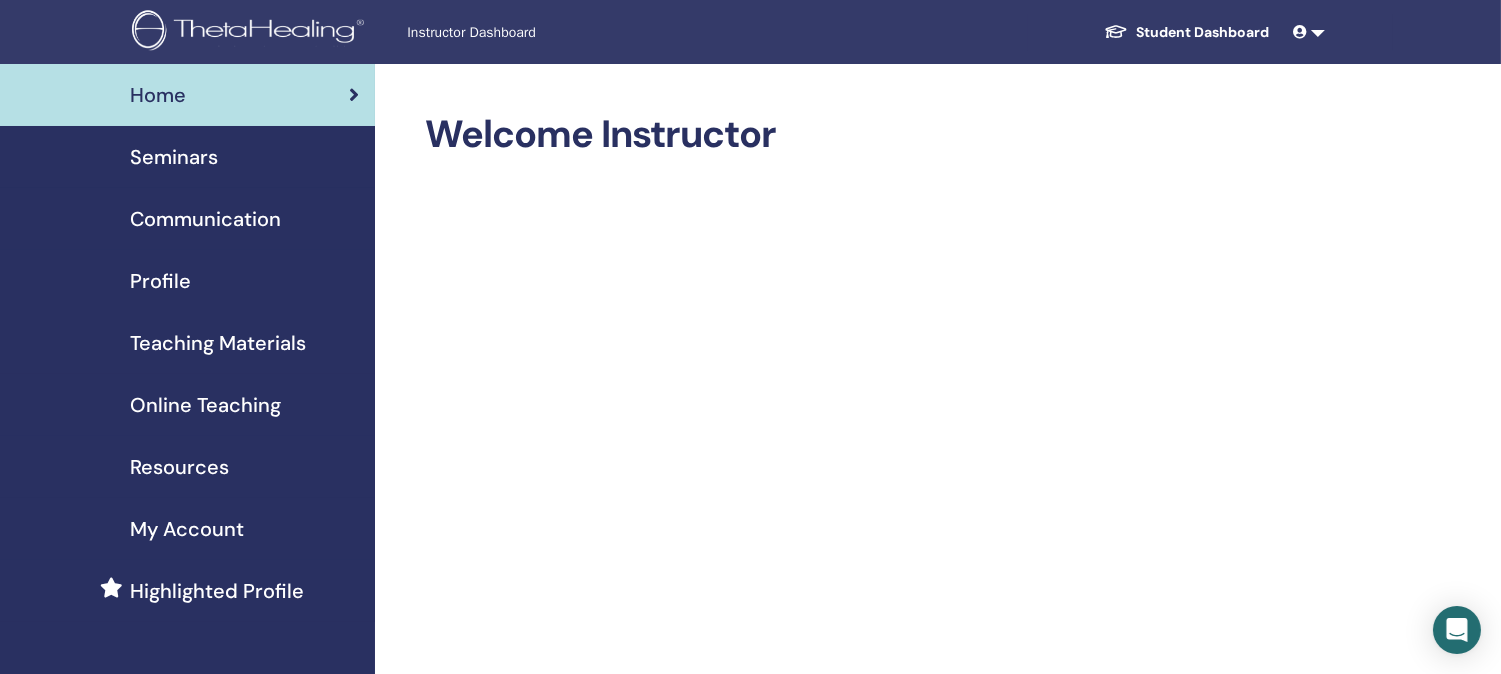 click on "Online Teaching" at bounding box center [205, 405] 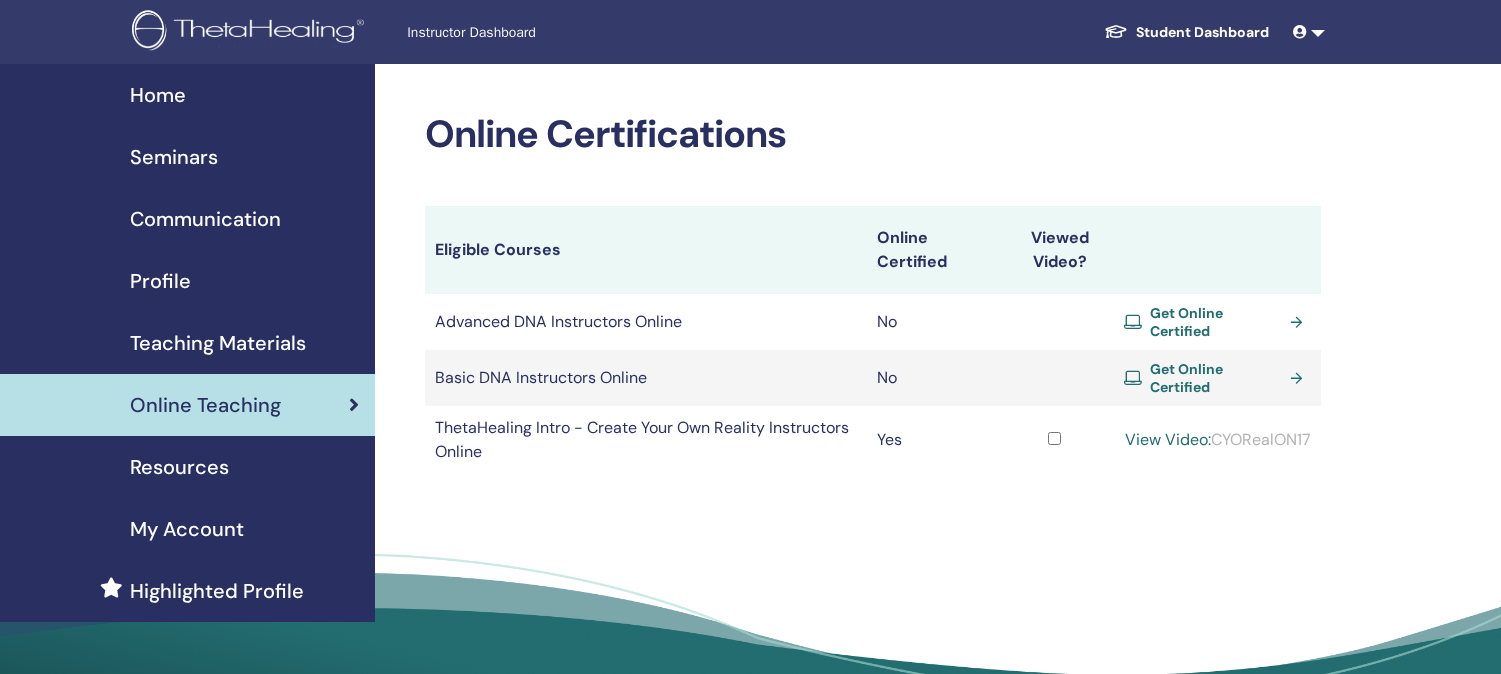 scroll, scrollTop: 0, scrollLeft: 0, axis: both 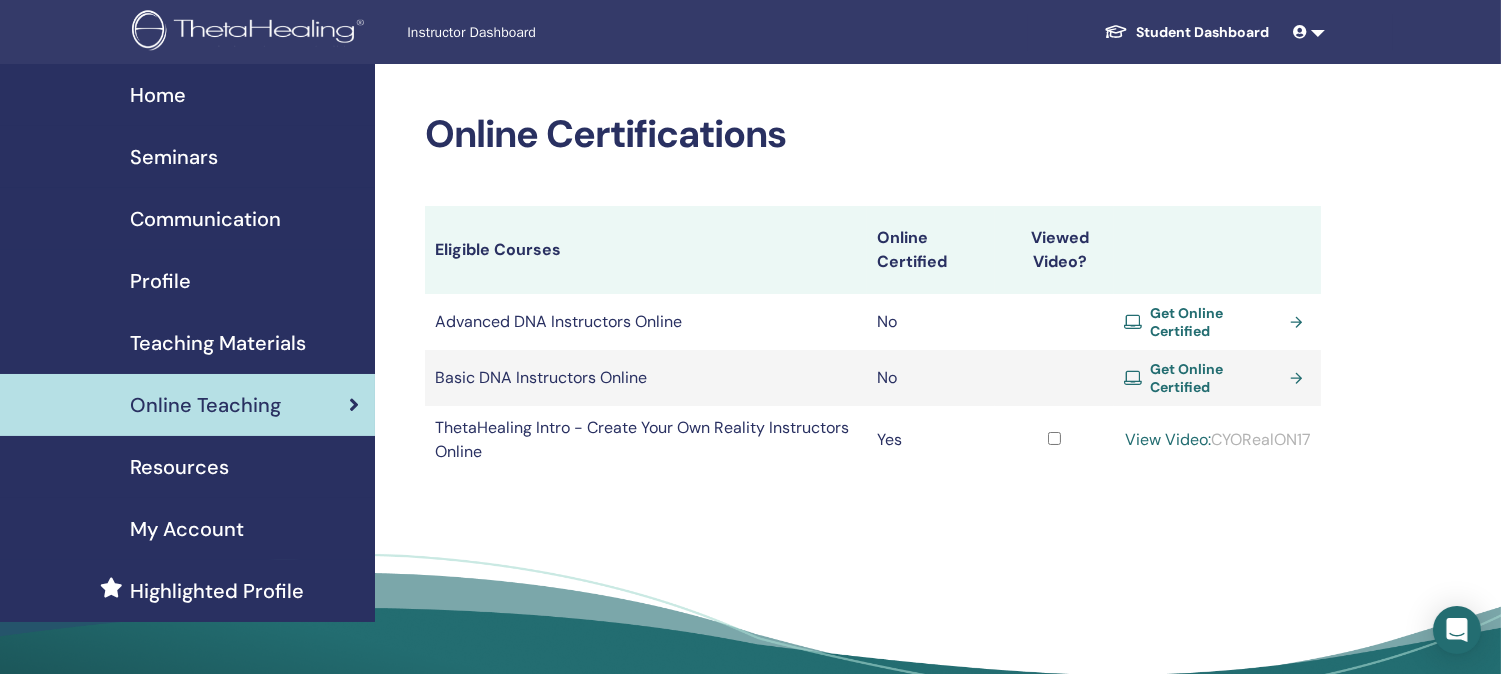 click on "Get Online Certified" at bounding box center [1215, 378] 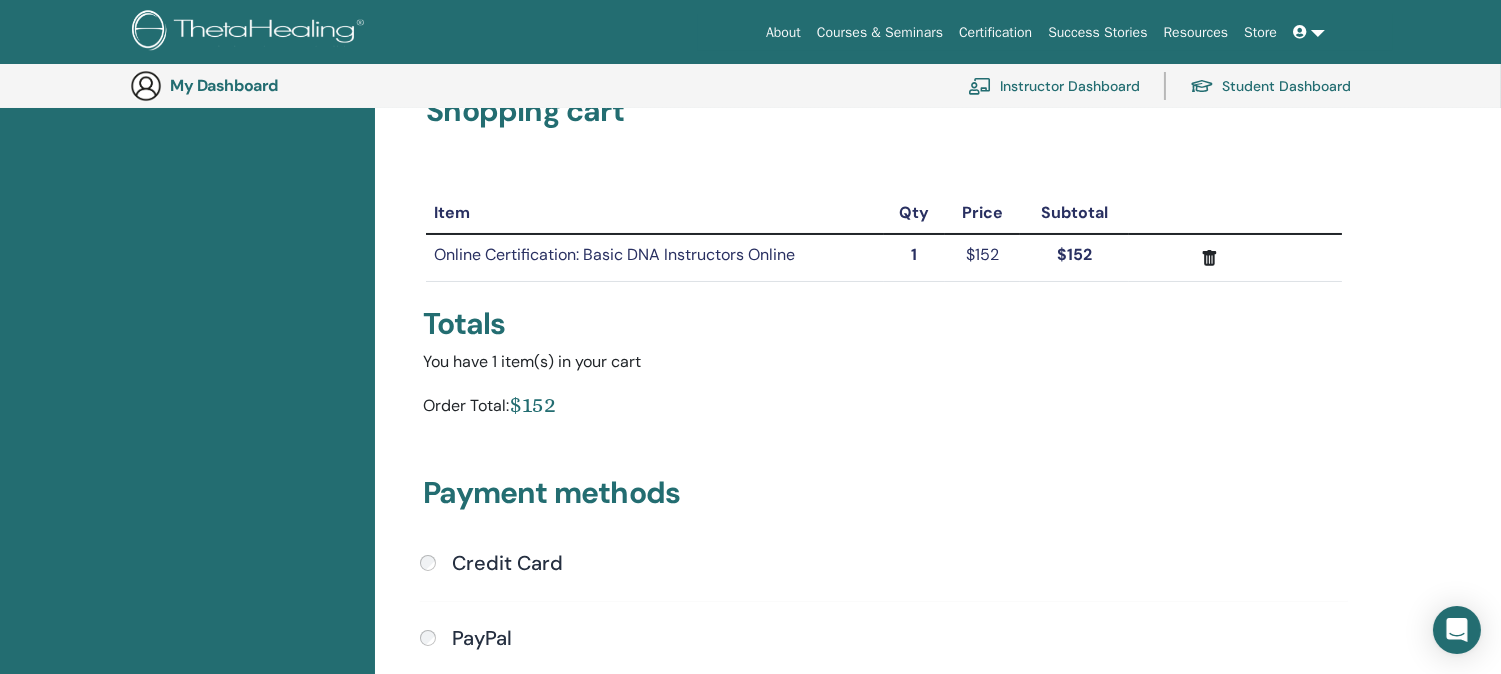 scroll, scrollTop: 0, scrollLeft: 0, axis: both 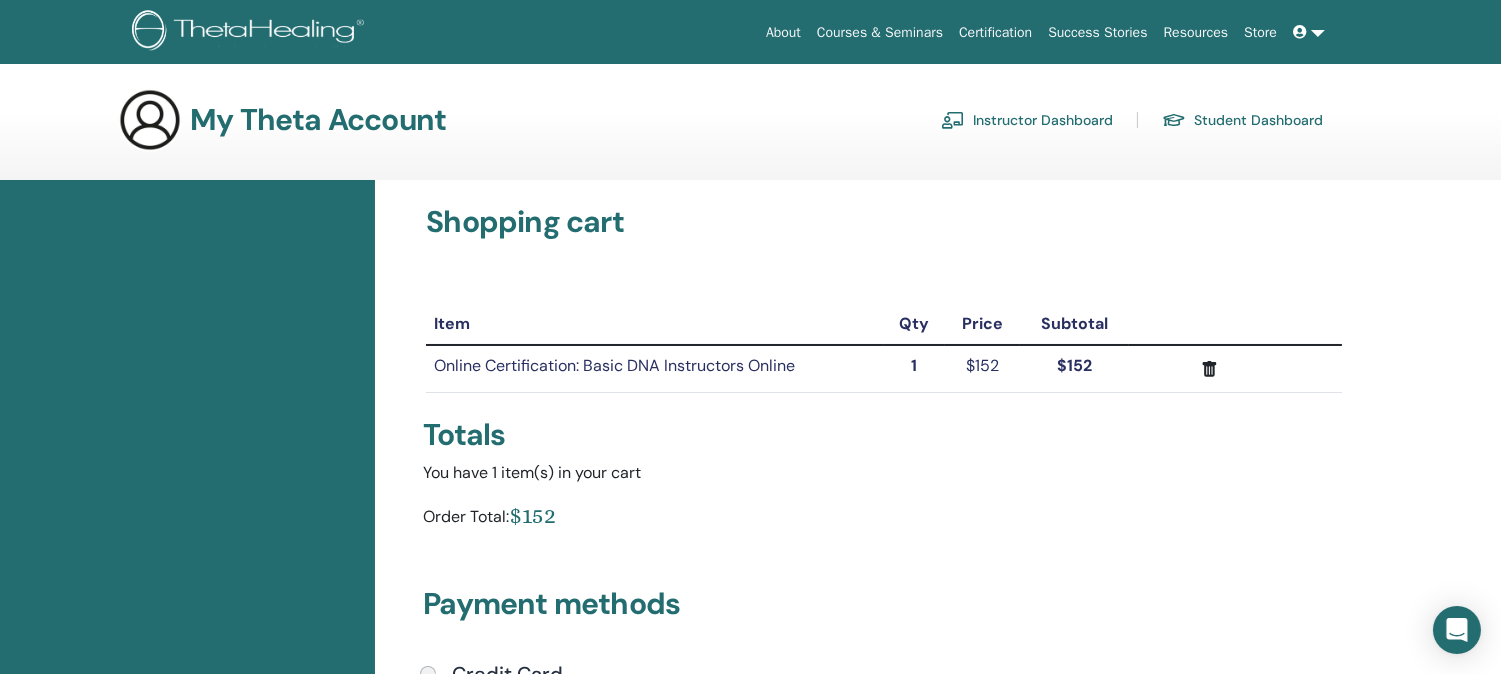 click on "Student Dashboard" at bounding box center (1242, 120) 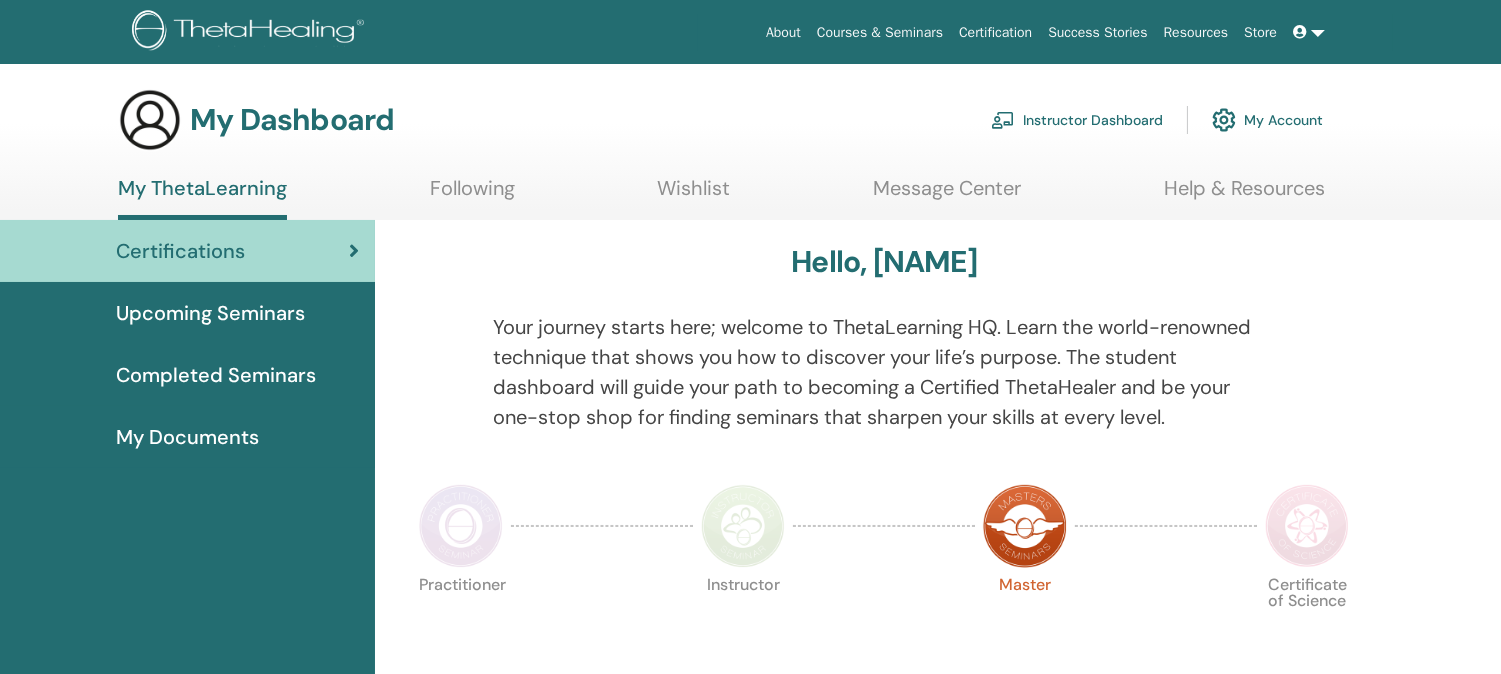 scroll, scrollTop: 111, scrollLeft: 0, axis: vertical 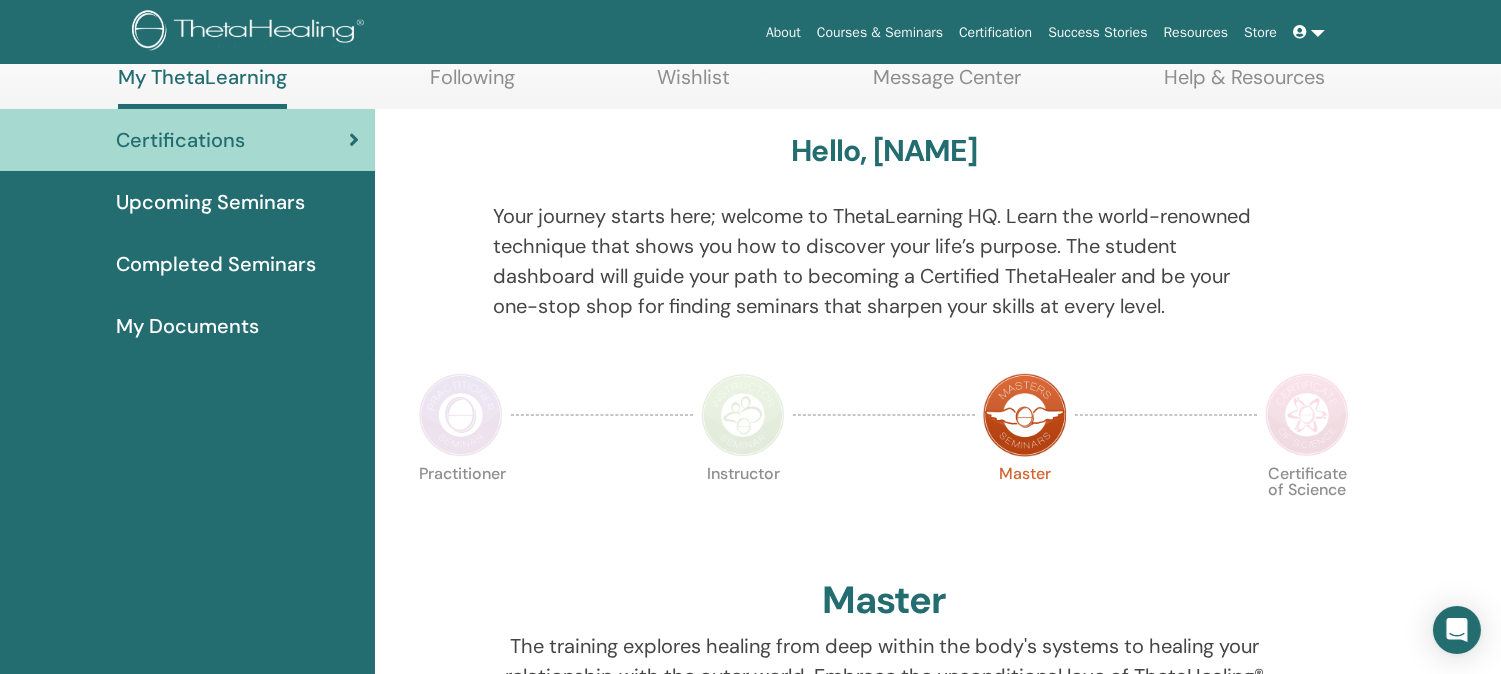 click on "Completed Seminars" at bounding box center [216, 264] 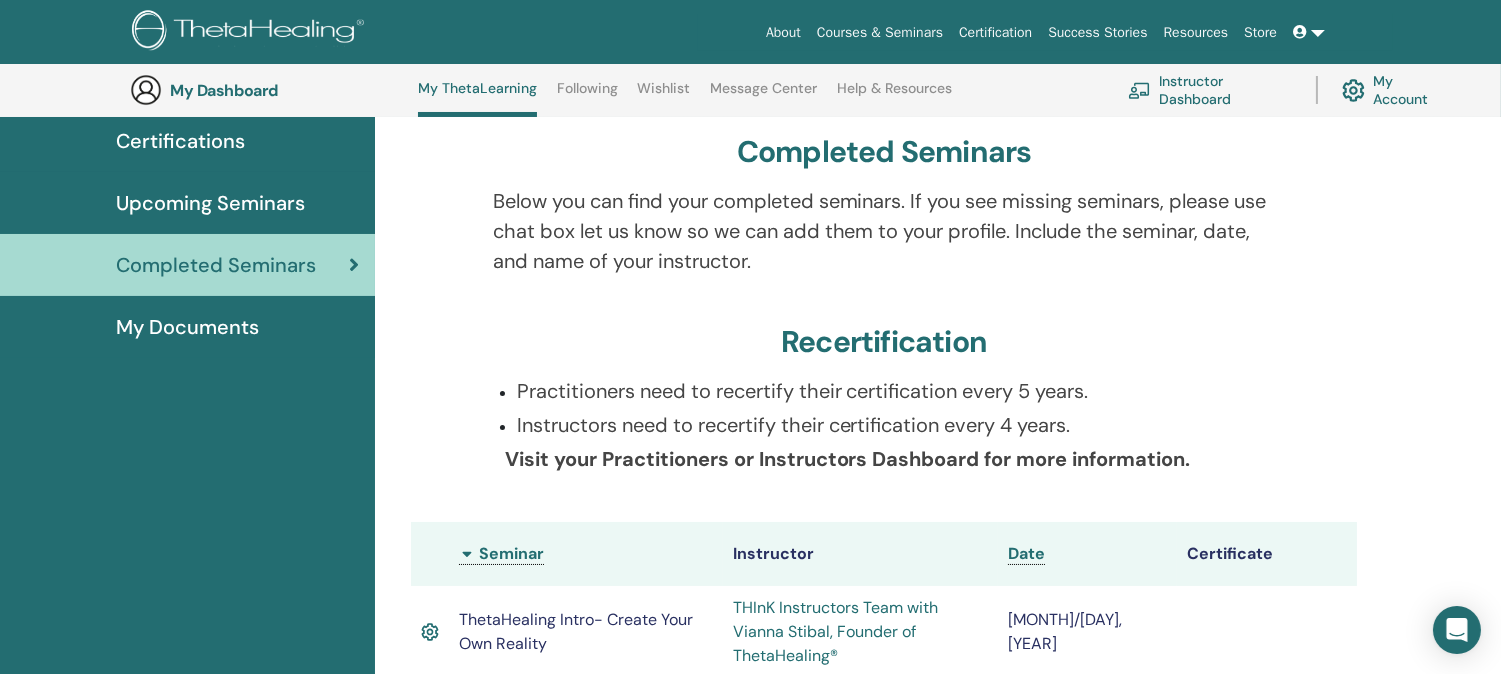 scroll, scrollTop: 0, scrollLeft: 0, axis: both 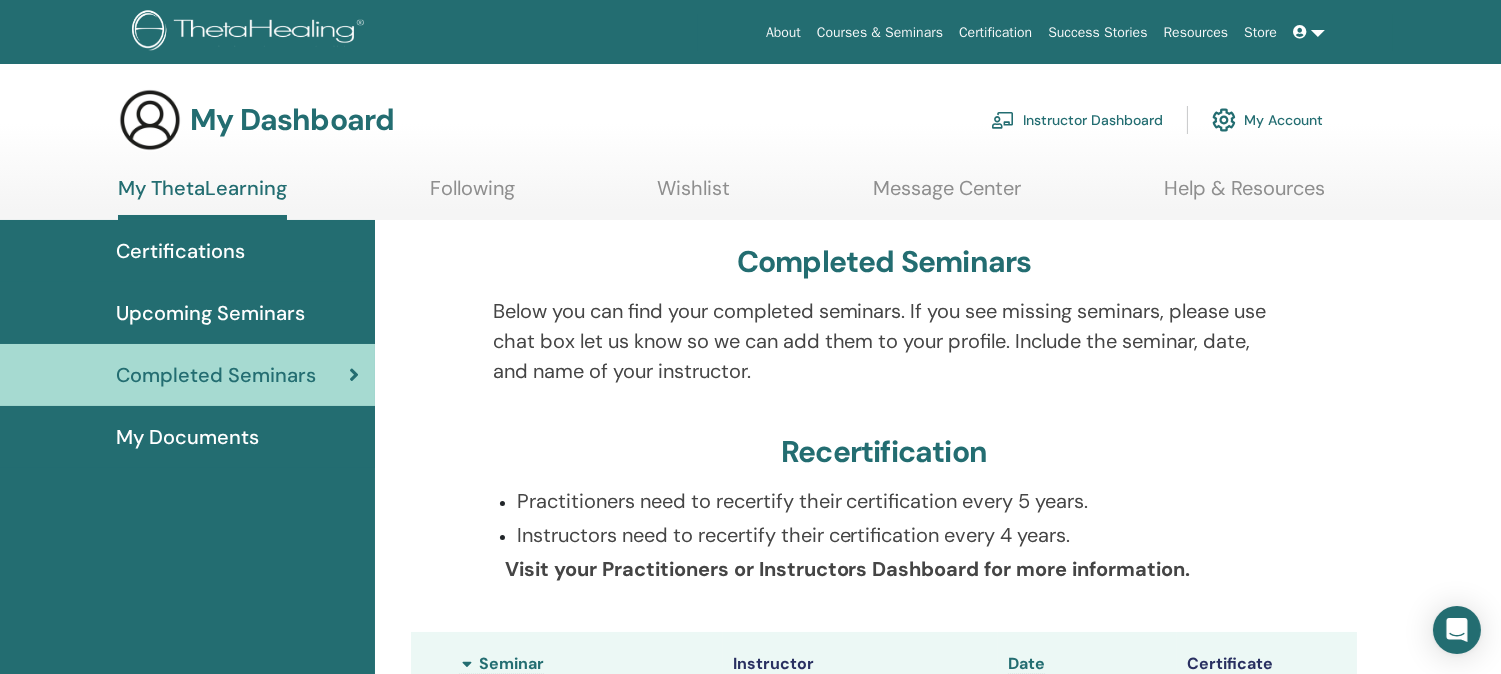 click on "Upcoming Seminars" at bounding box center [210, 313] 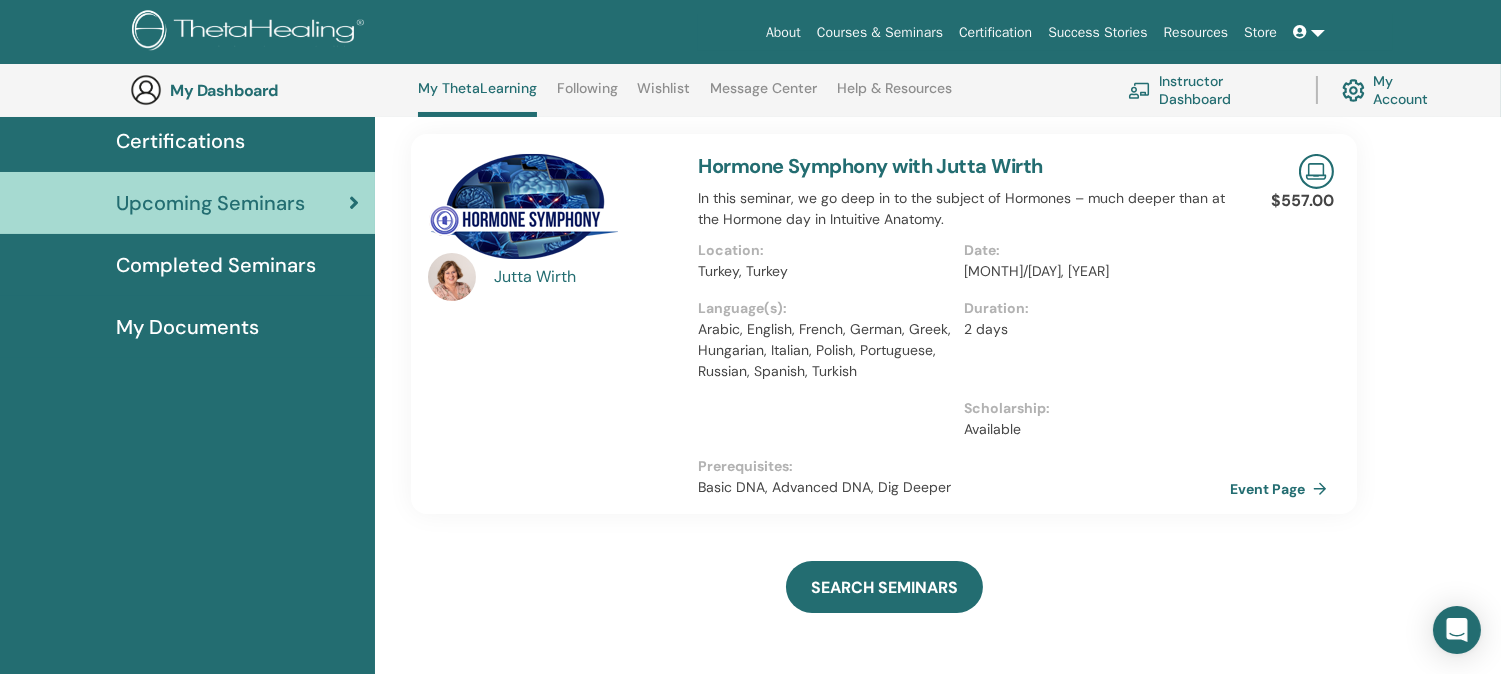 scroll, scrollTop: 0, scrollLeft: 0, axis: both 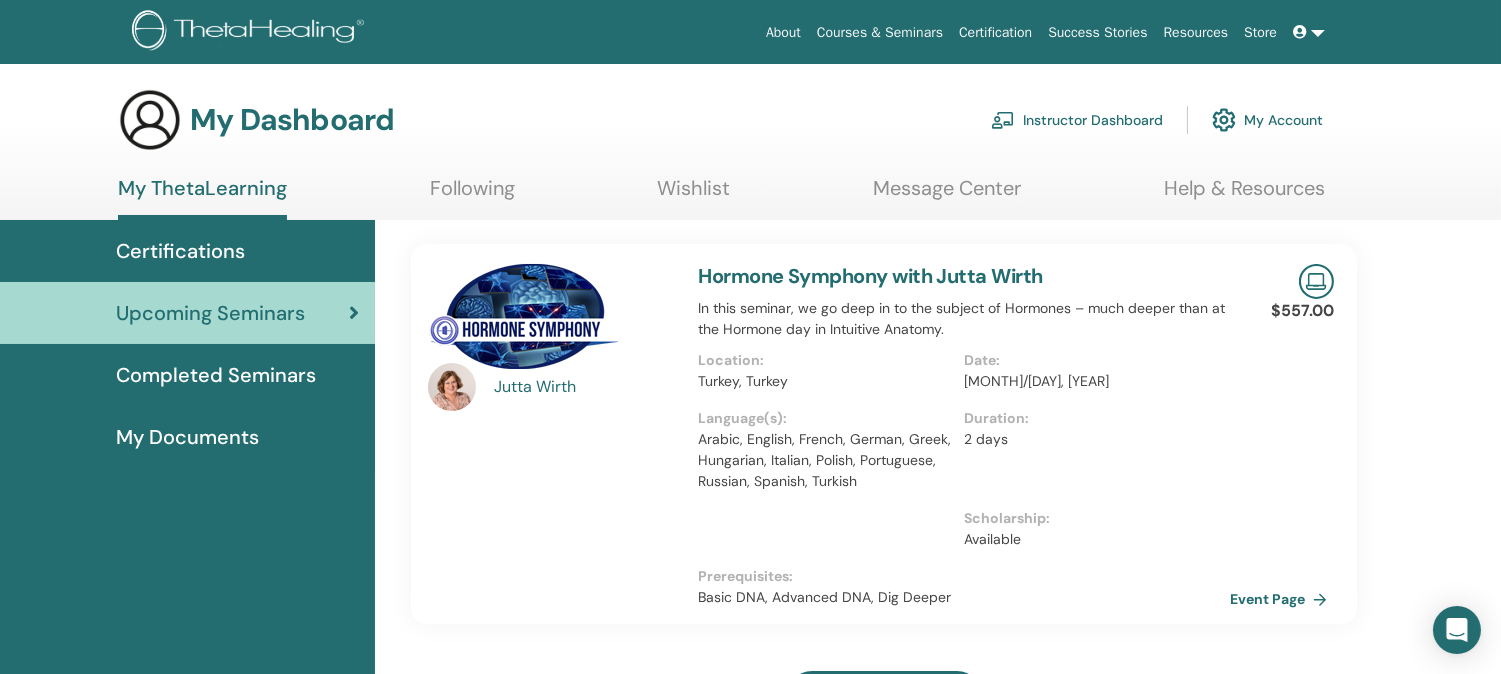 click on "My Documents" at bounding box center [187, 437] 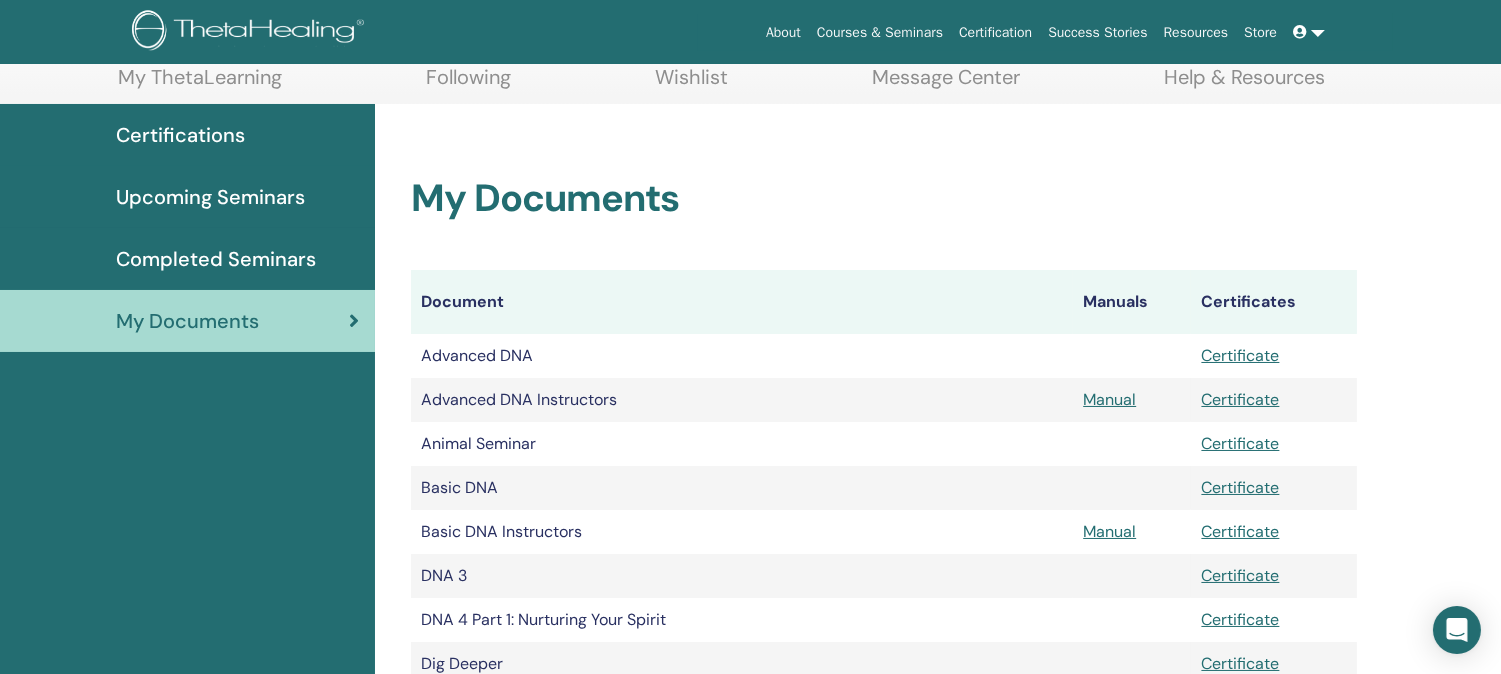 scroll, scrollTop: 270, scrollLeft: 0, axis: vertical 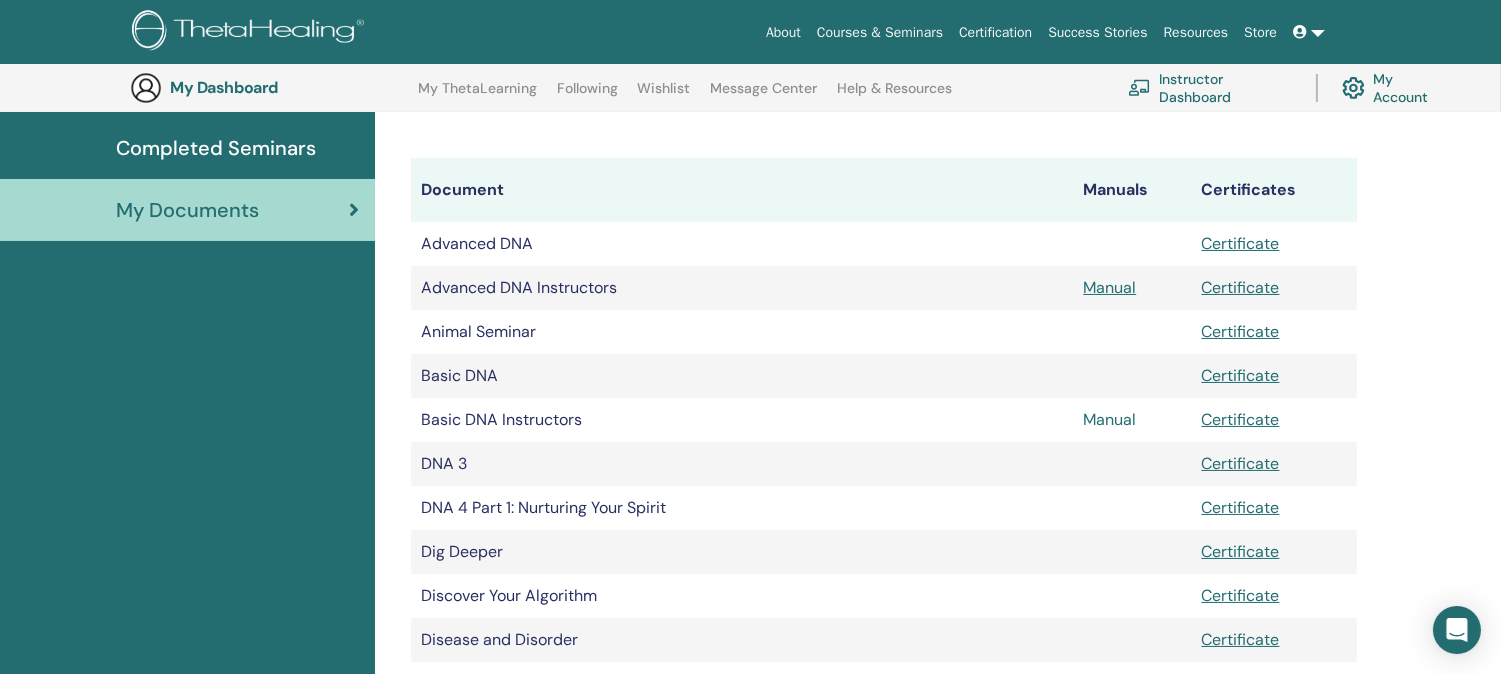 click on "Manual" at bounding box center [1109, 419] 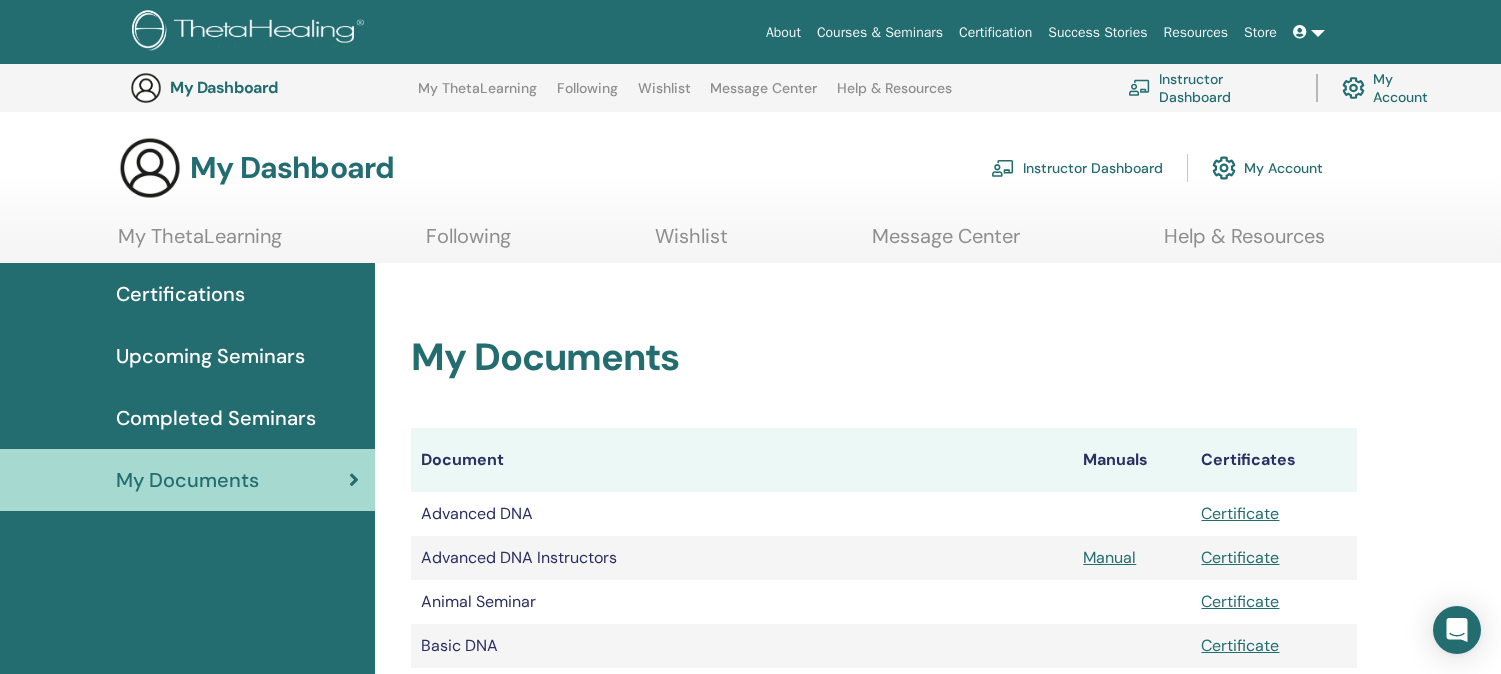 scroll, scrollTop: 270, scrollLeft: 0, axis: vertical 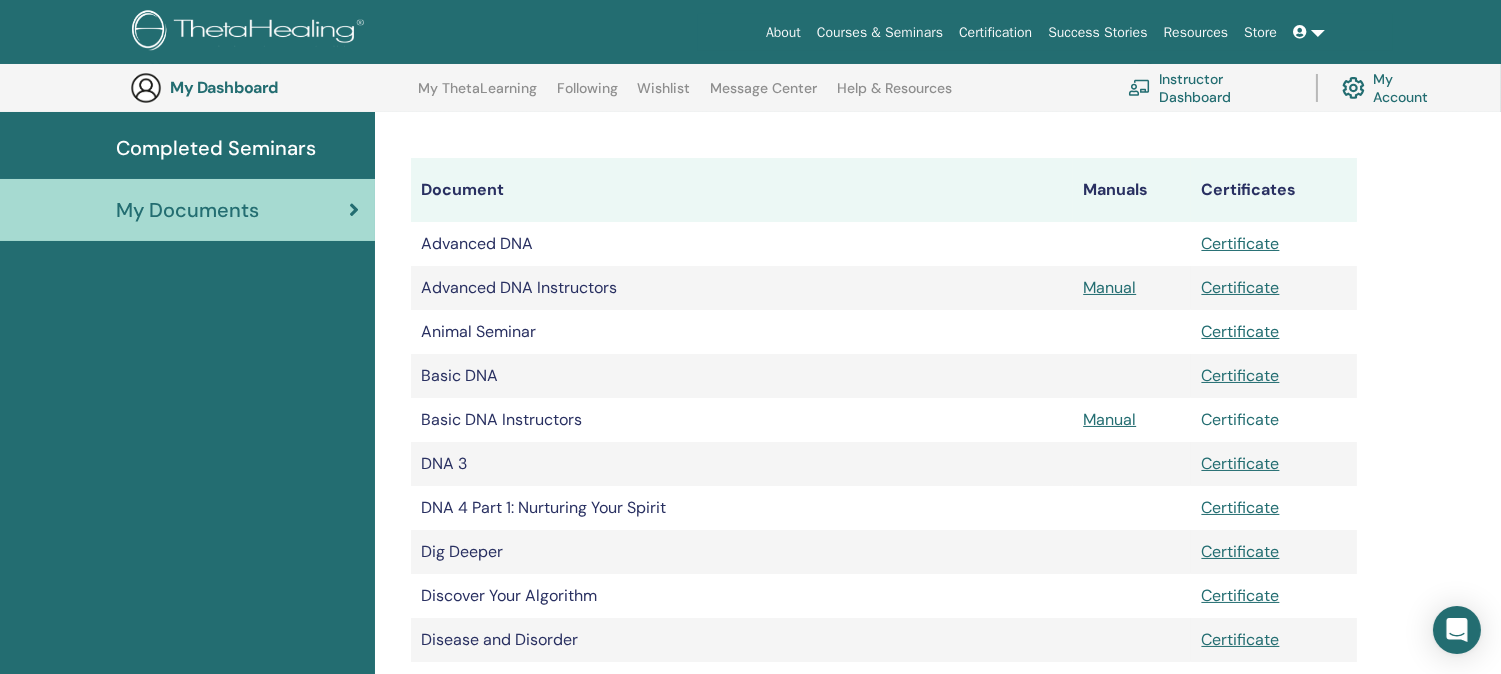 click on "Certificate" at bounding box center [1240, 419] 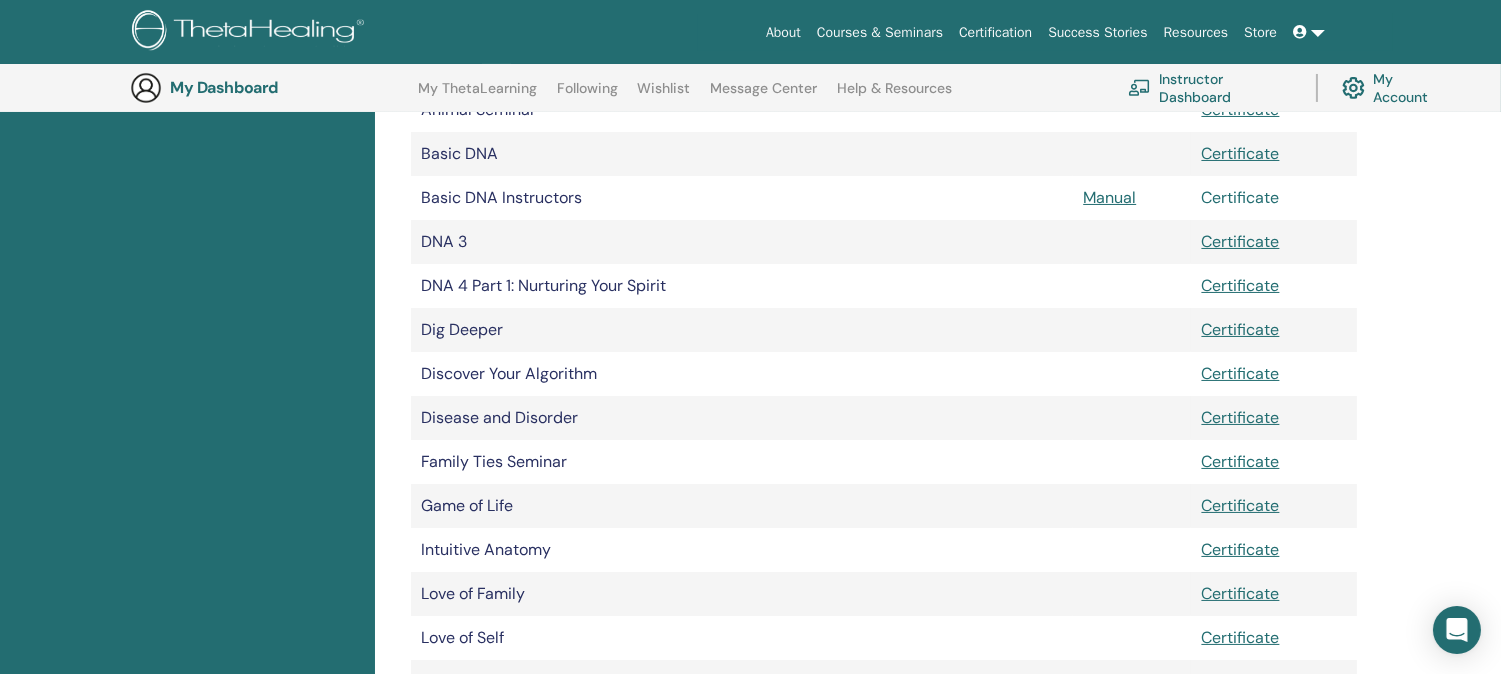 scroll, scrollTop: 158, scrollLeft: 0, axis: vertical 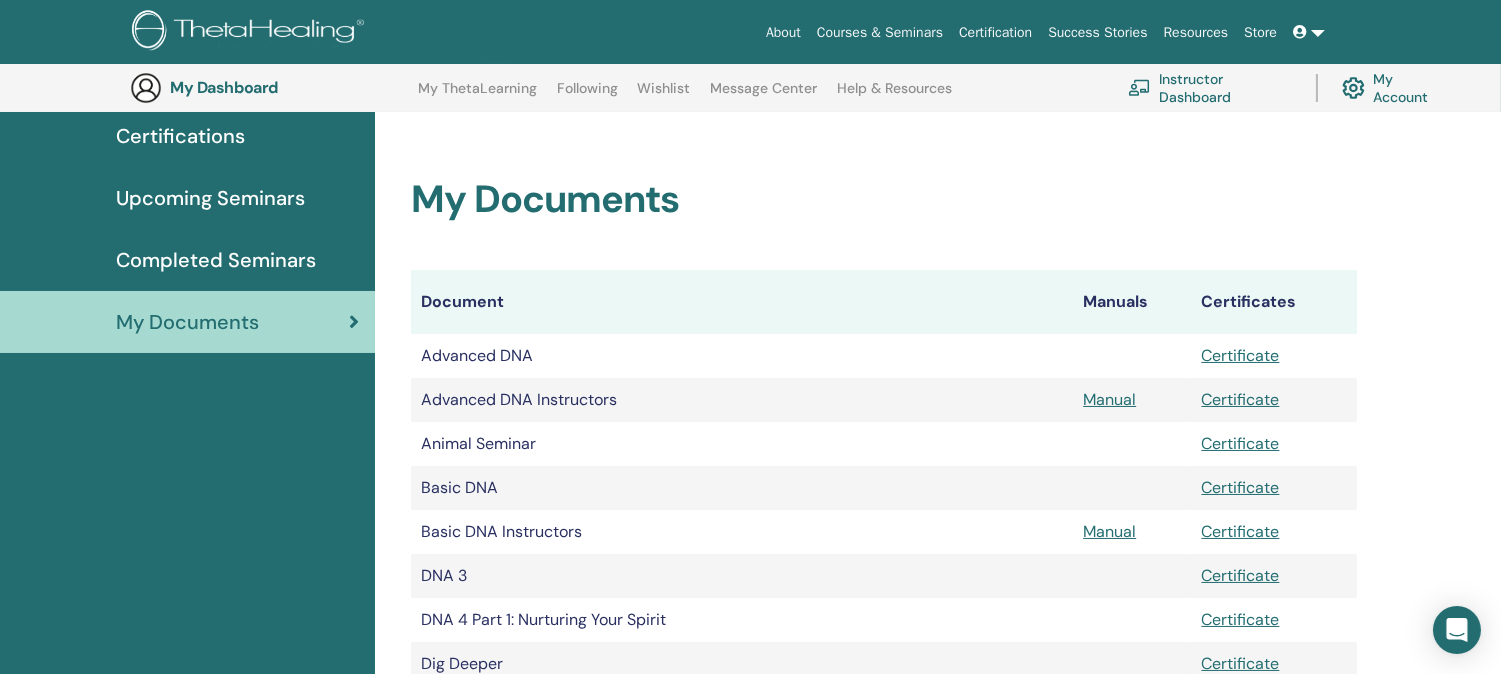 click on "My Dashboard
My ThetaLearning
Following
Wishlist
Message Center
Help & Resources
Instructor Dashboard
My Account" at bounding box center [765, 88] 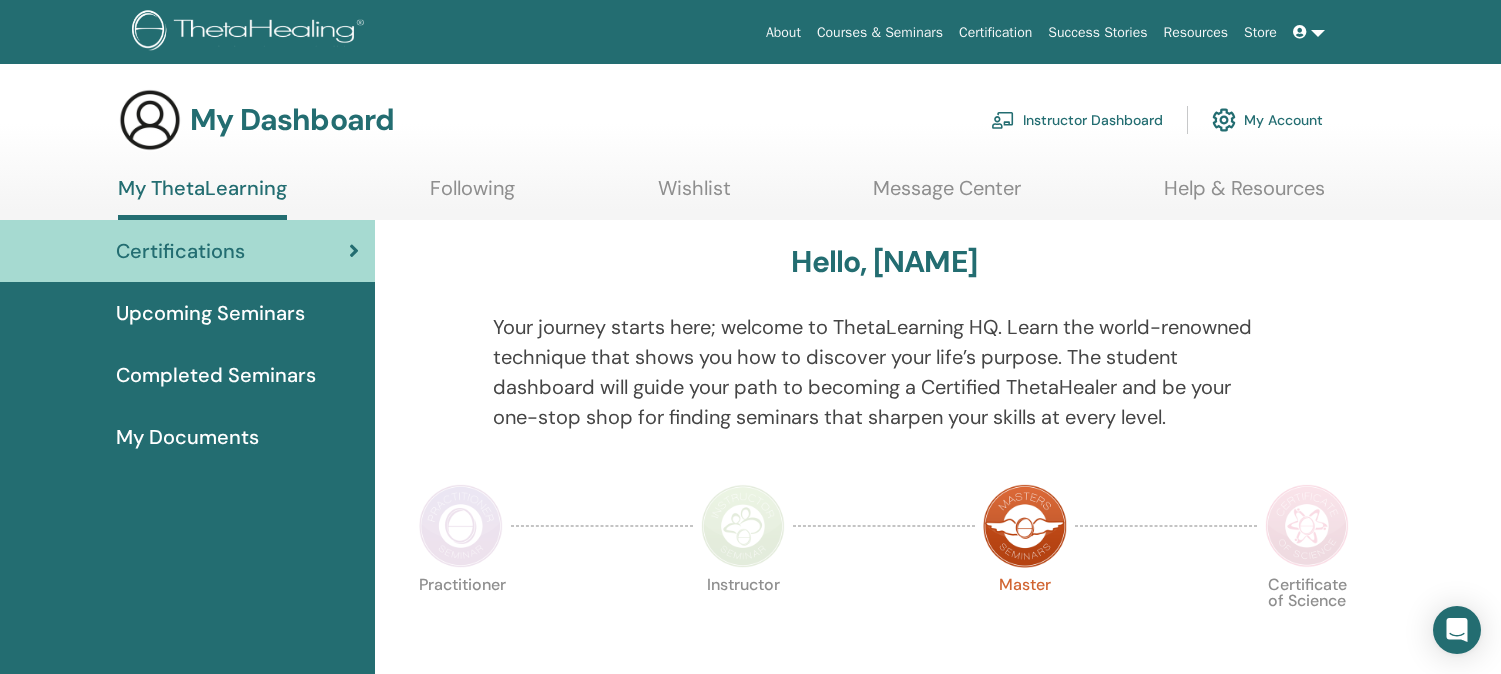 scroll, scrollTop: 0, scrollLeft: 0, axis: both 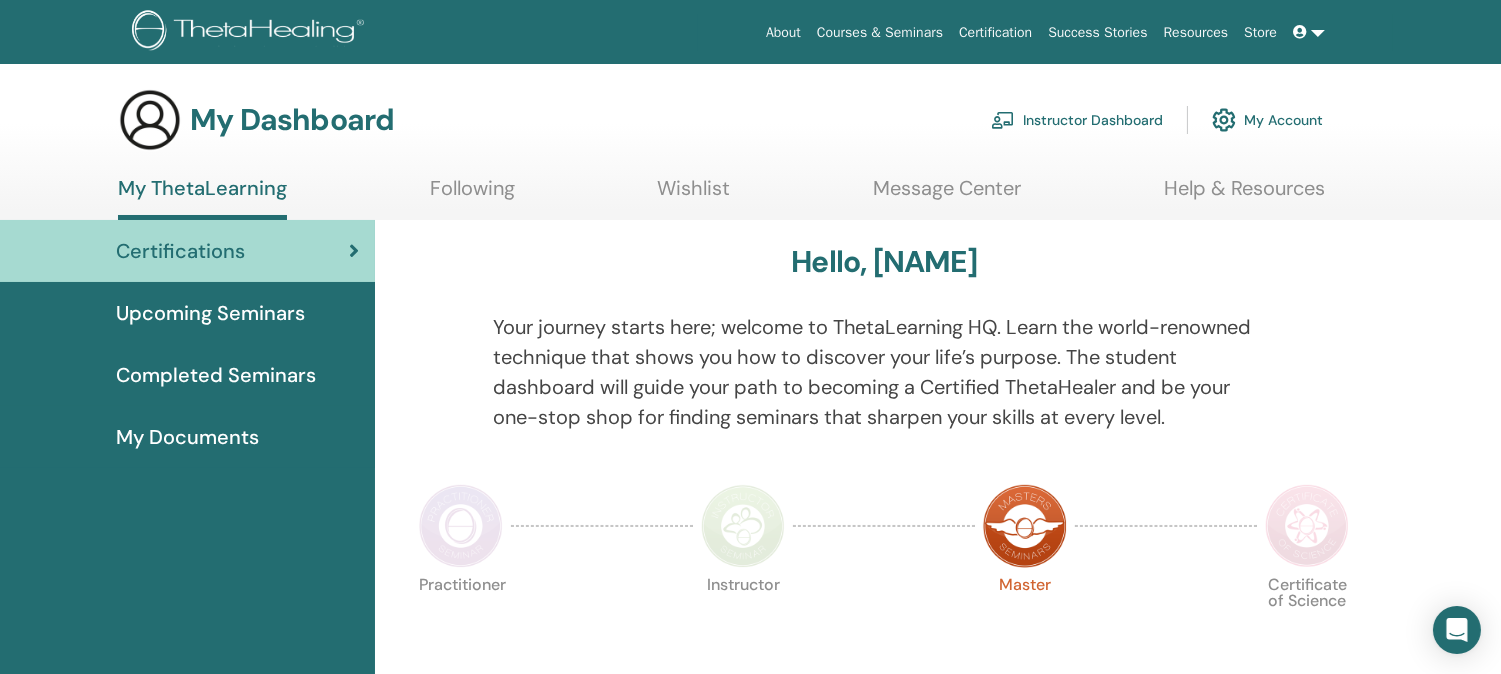 click on "My ThetaLearning" at bounding box center (202, 198) 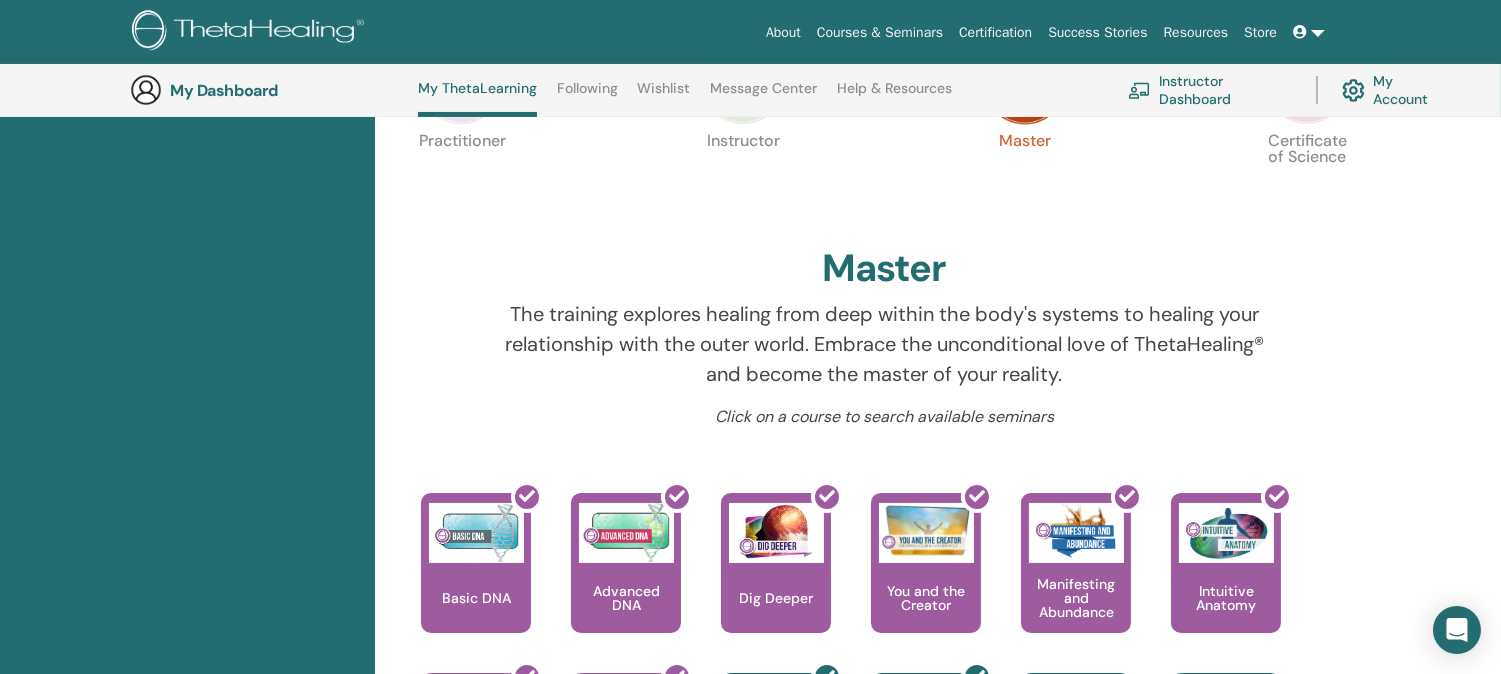 scroll, scrollTop: 385, scrollLeft: 0, axis: vertical 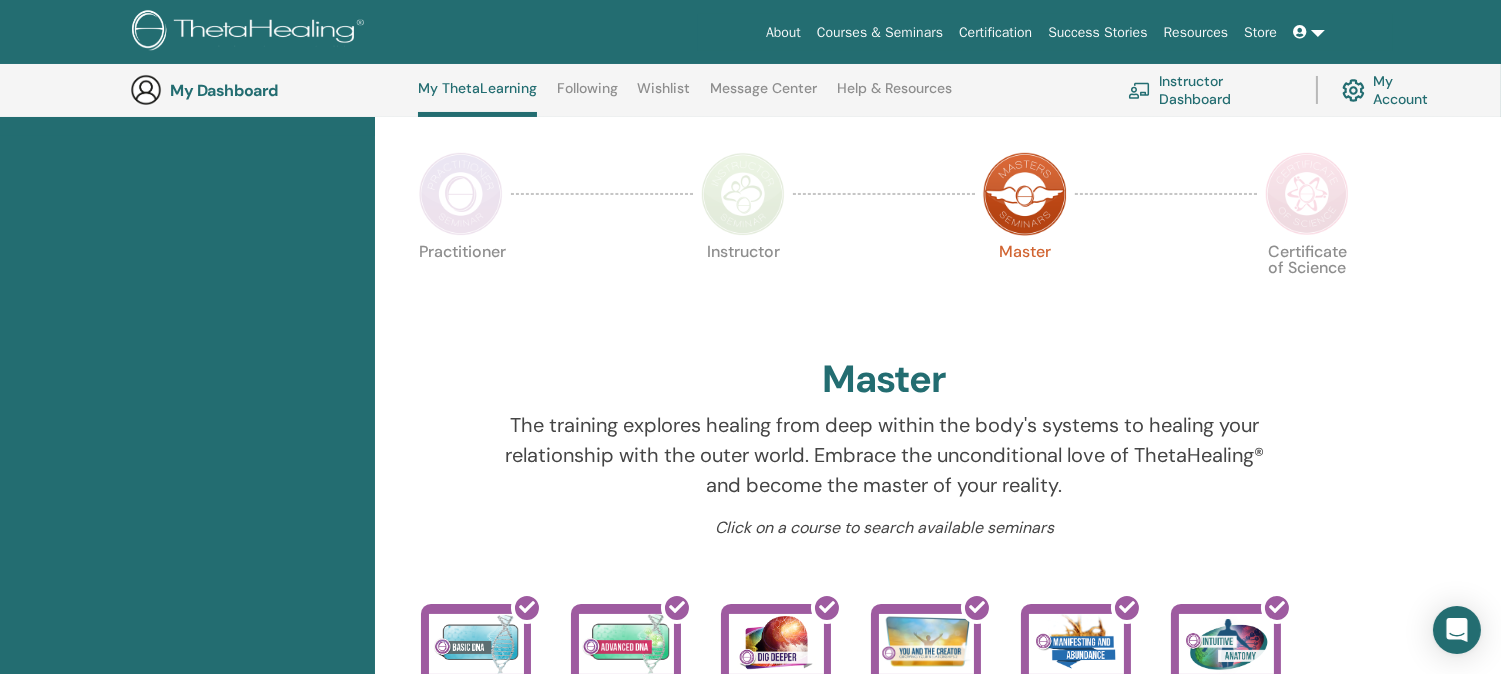 click on "The training explores healing from deep within the body's systems to healing your relationship with the outer world. Embrace the unconditional love of ThetaHealing® and become the master of your reality." at bounding box center (884, 455) 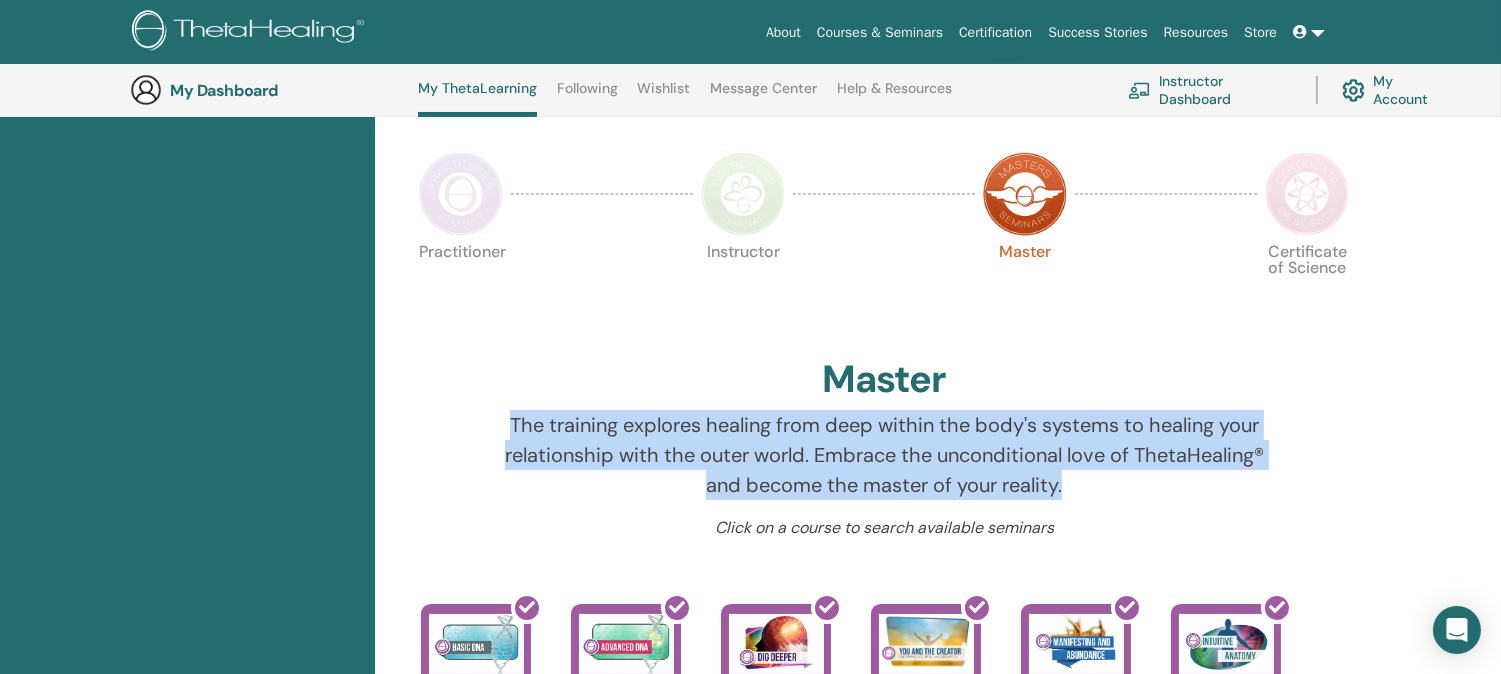 drag, startPoint x: 505, startPoint y: 415, endPoint x: 1178, endPoint y: 488, distance: 676.9476 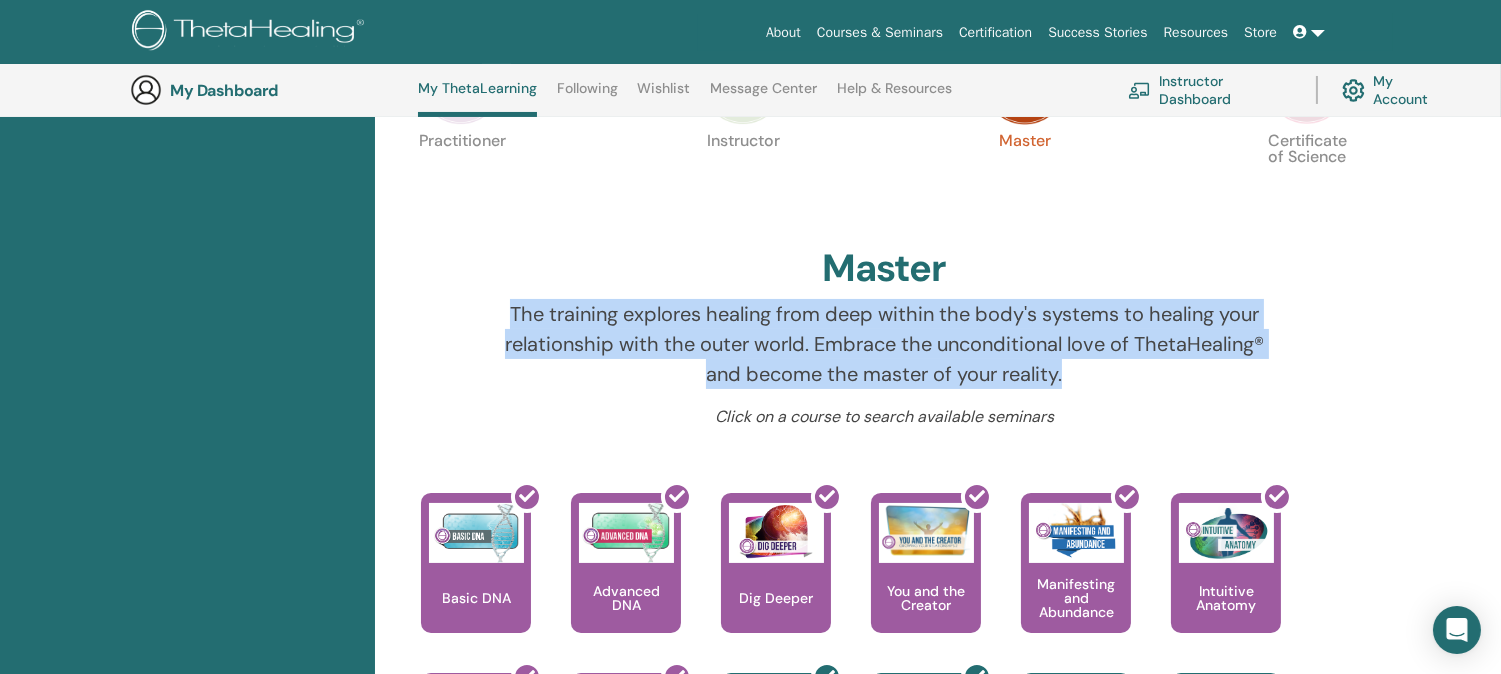scroll, scrollTop: 274, scrollLeft: 0, axis: vertical 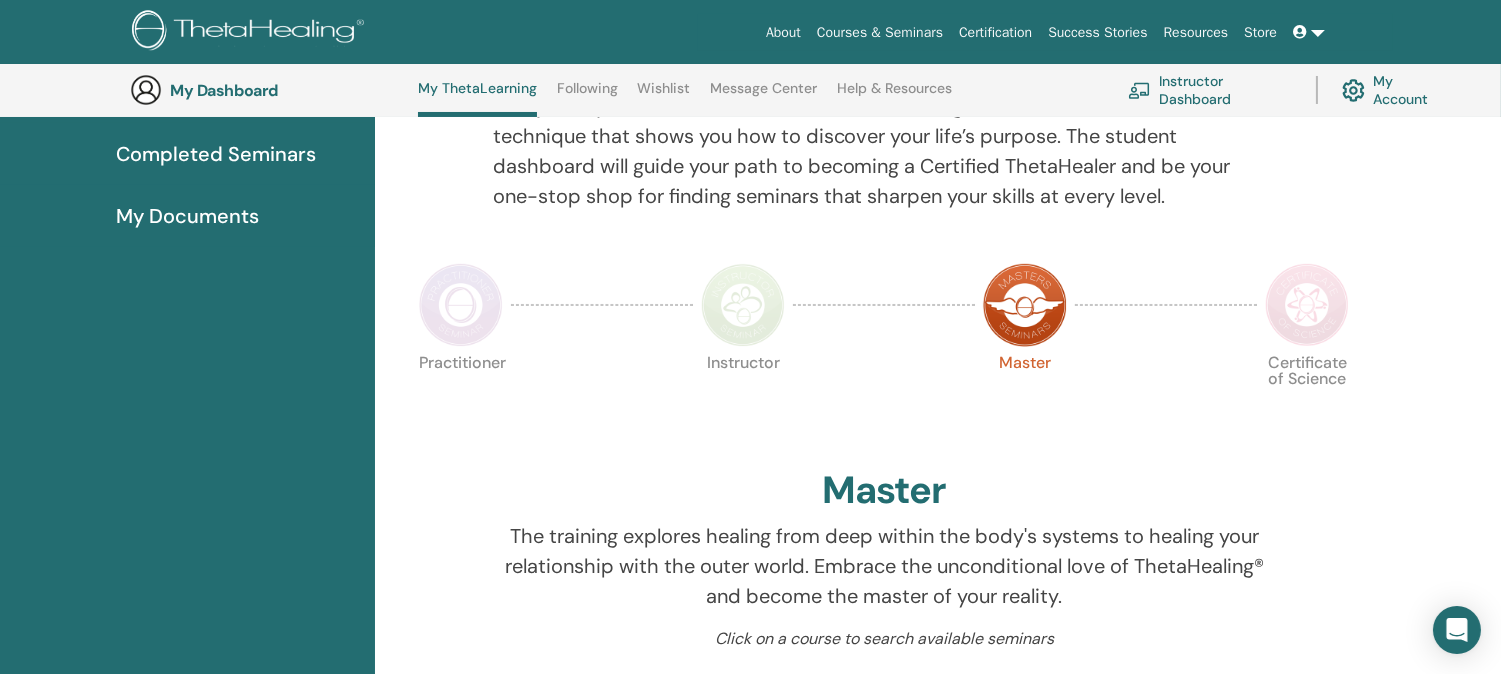 click on "Practitioner
Instructor
Master
Certificate of Science" at bounding box center [884, 405] 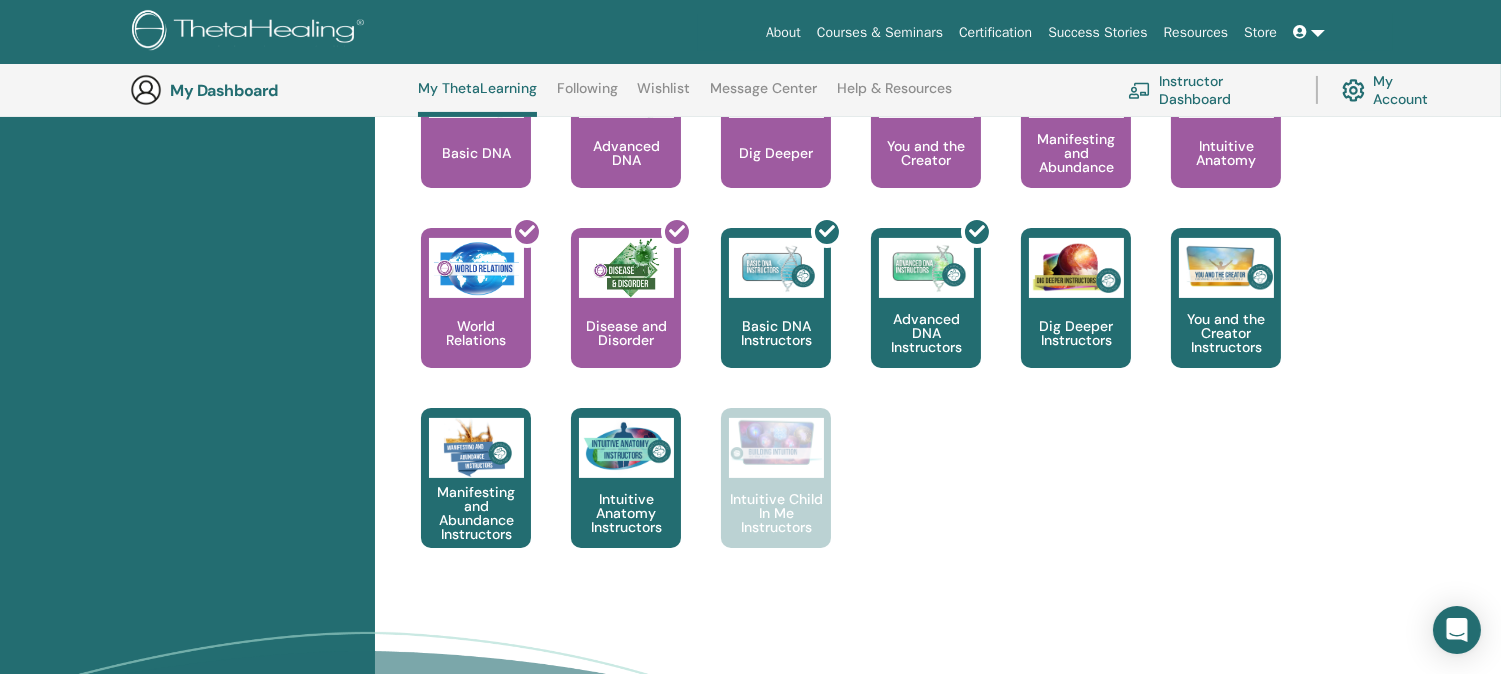scroll, scrollTop: 830, scrollLeft: 0, axis: vertical 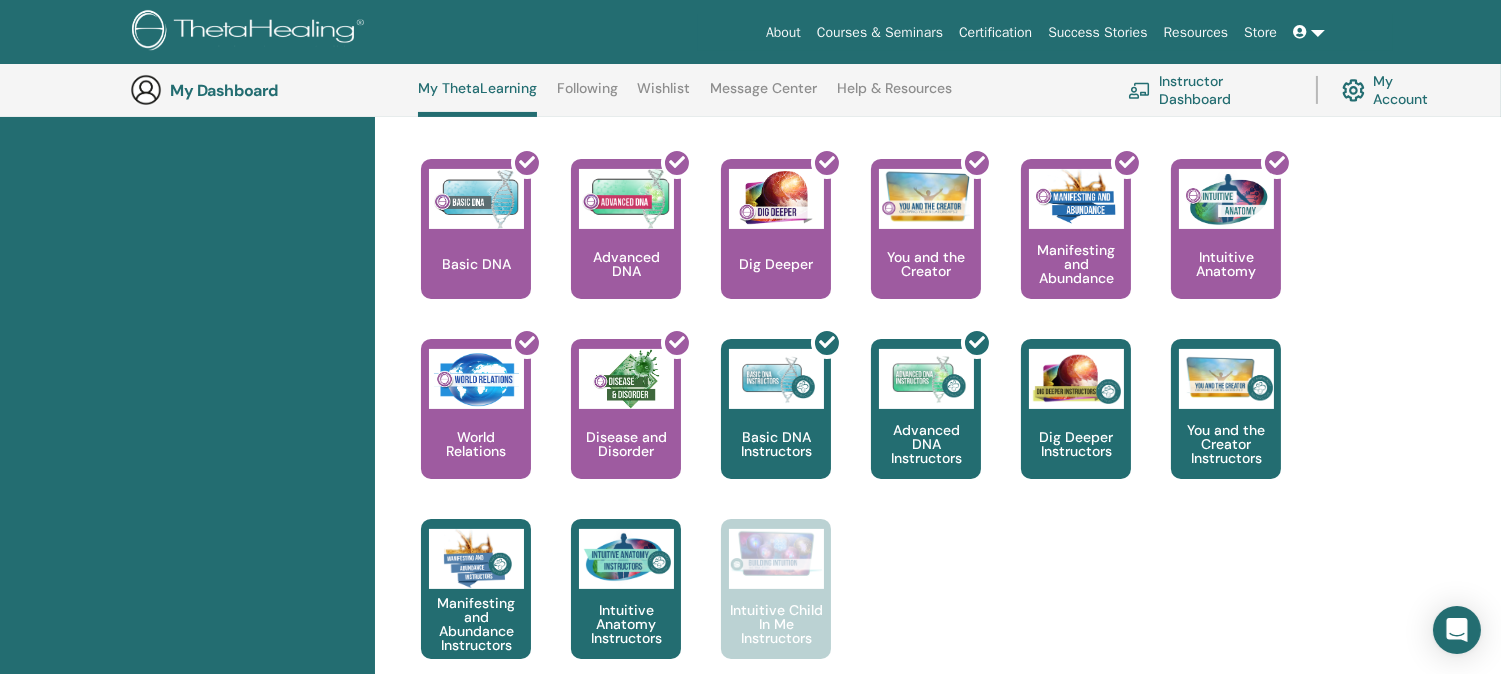 click at bounding box center [1309, 32] 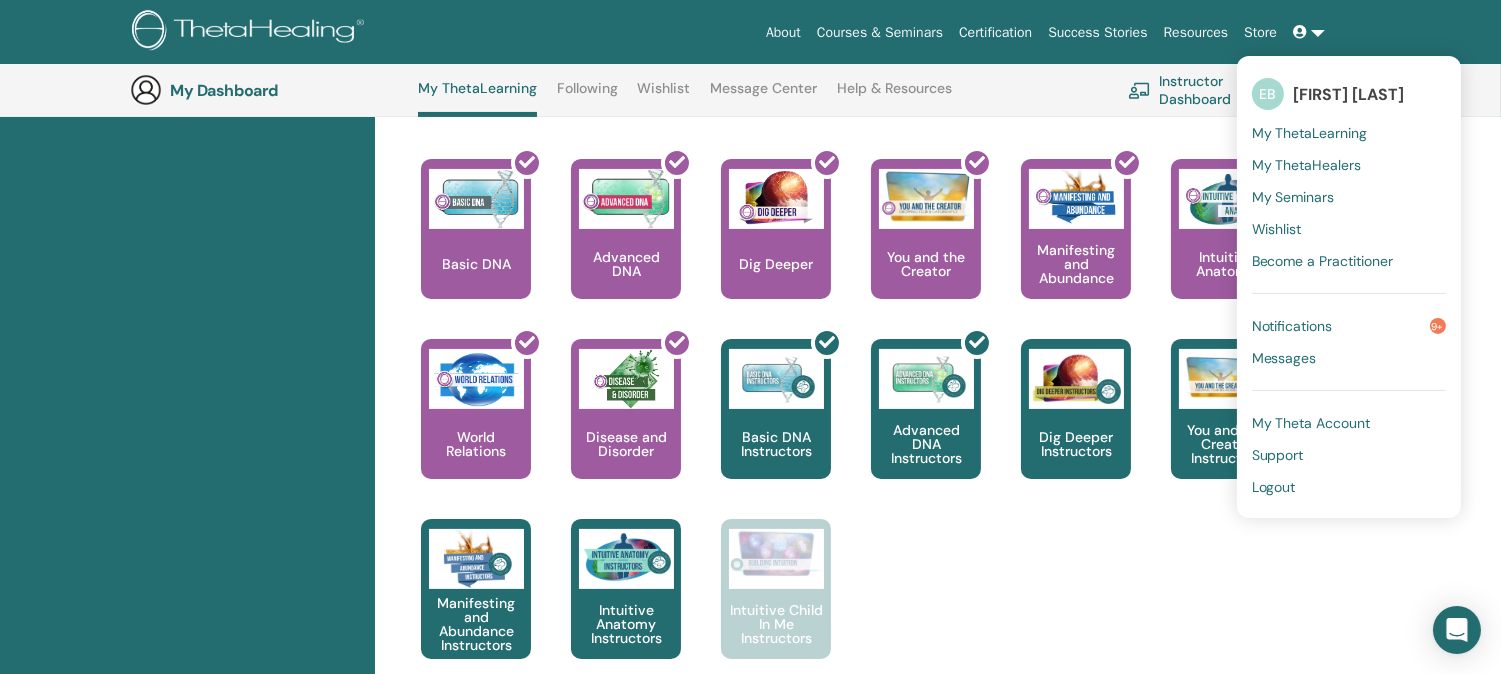 click on "Notifications" at bounding box center (1292, 326) 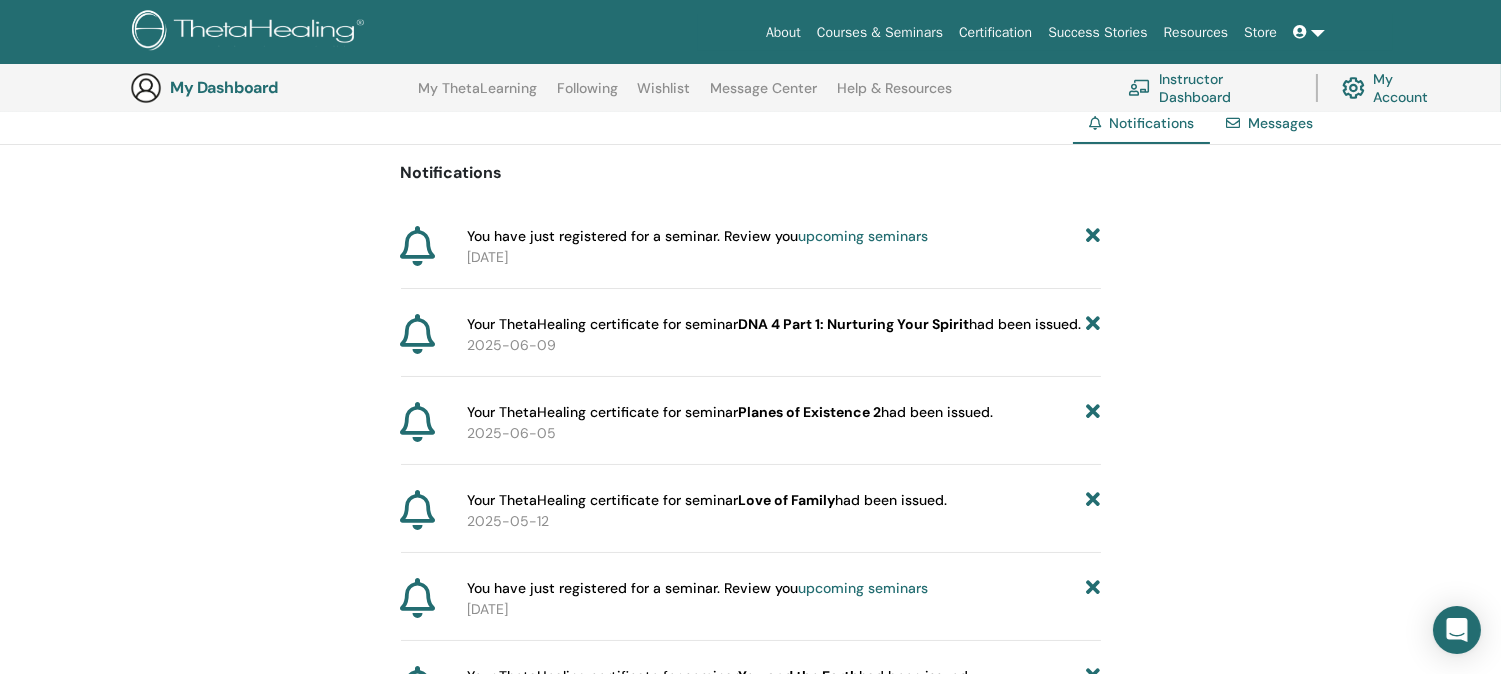scroll, scrollTop: 0, scrollLeft: 0, axis: both 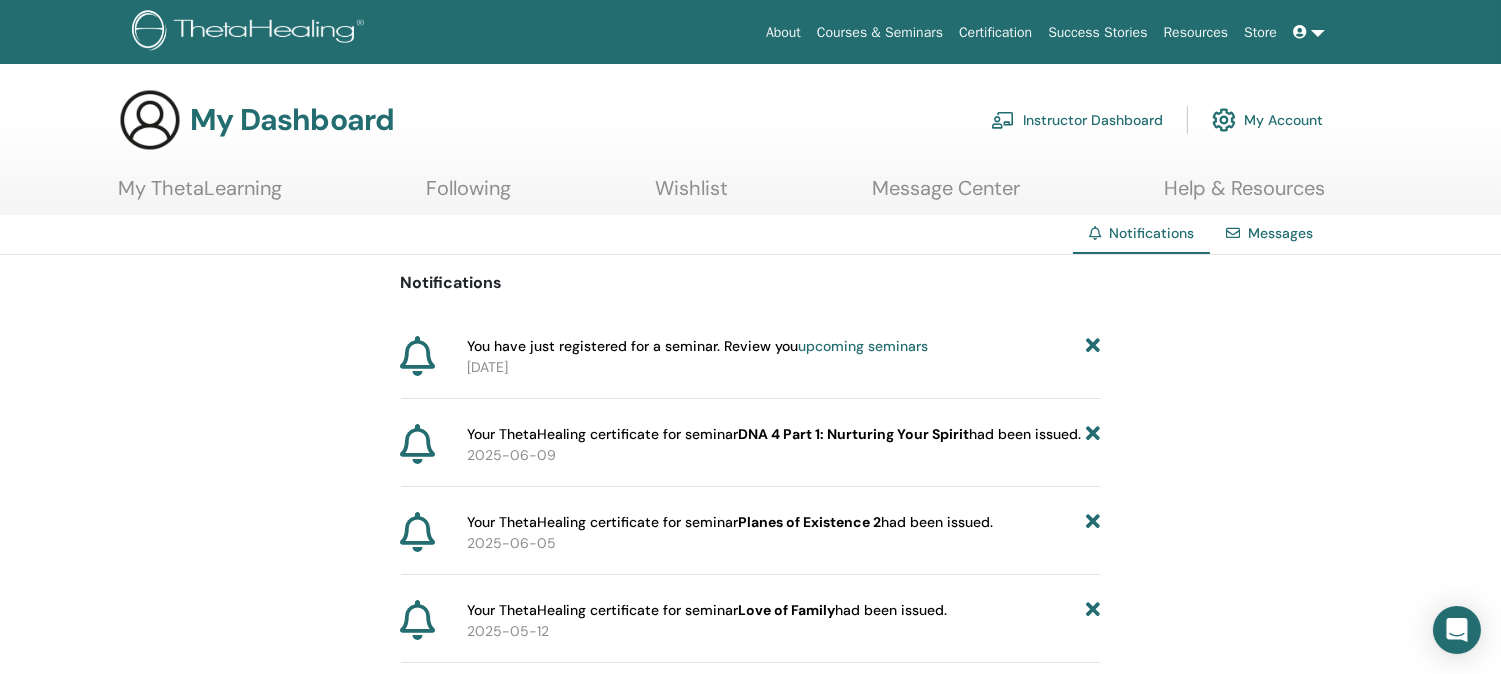 click on "Instructor Dashboard" at bounding box center (1077, 120) 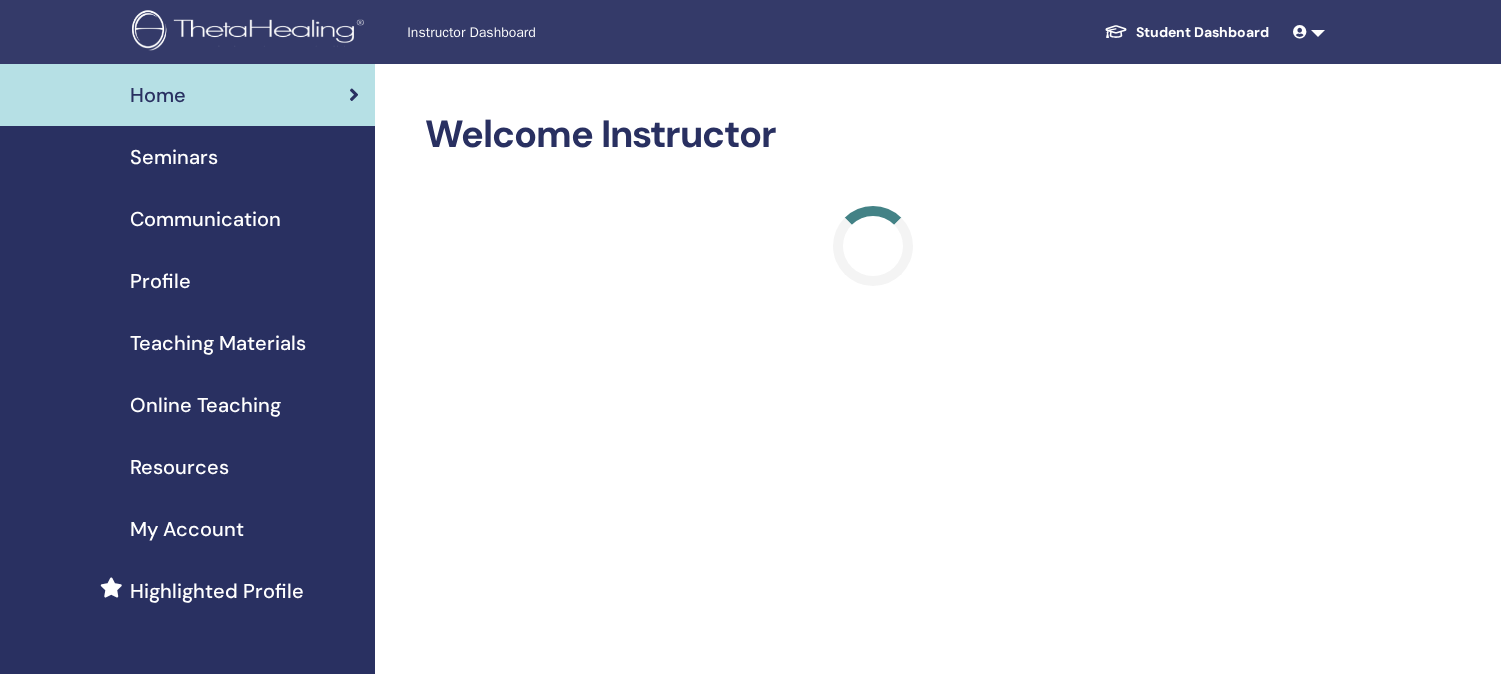 scroll, scrollTop: 0, scrollLeft: 0, axis: both 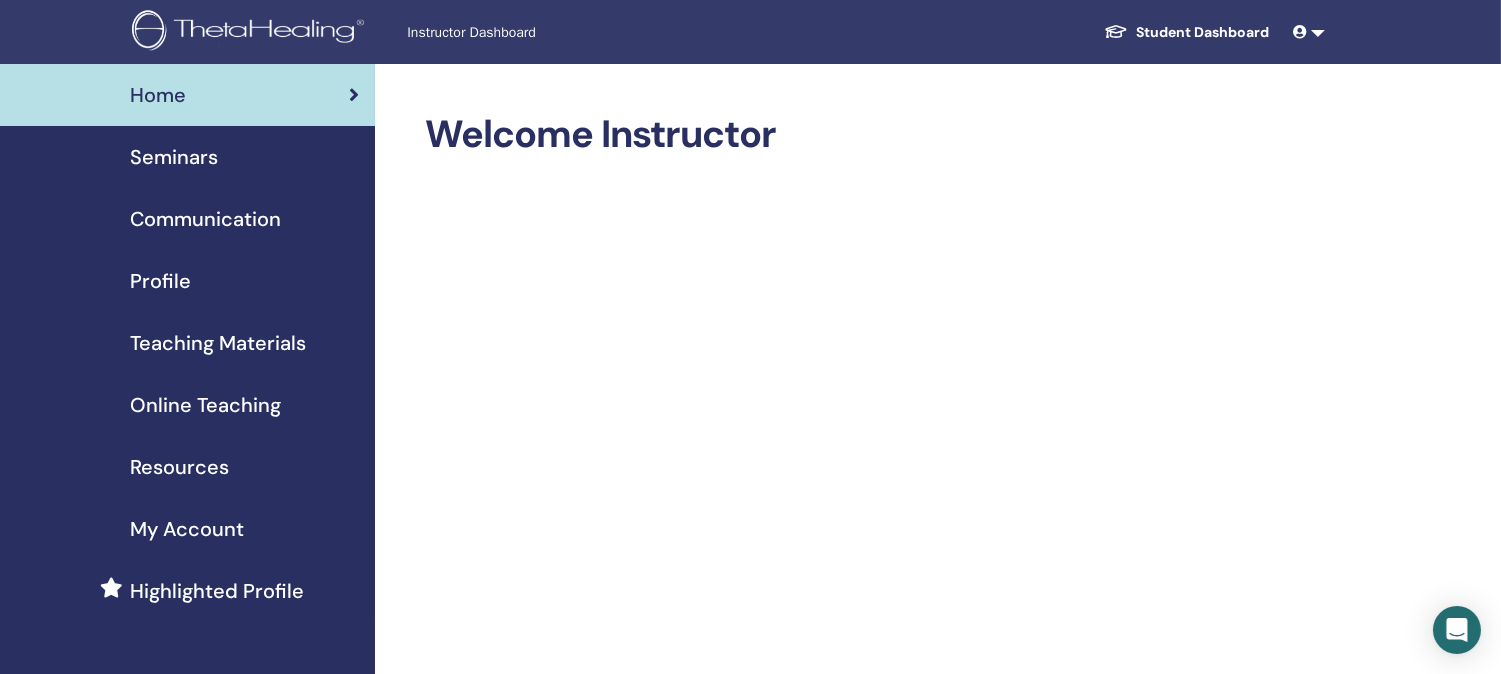 click on "Online Teaching" at bounding box center [205, 405] 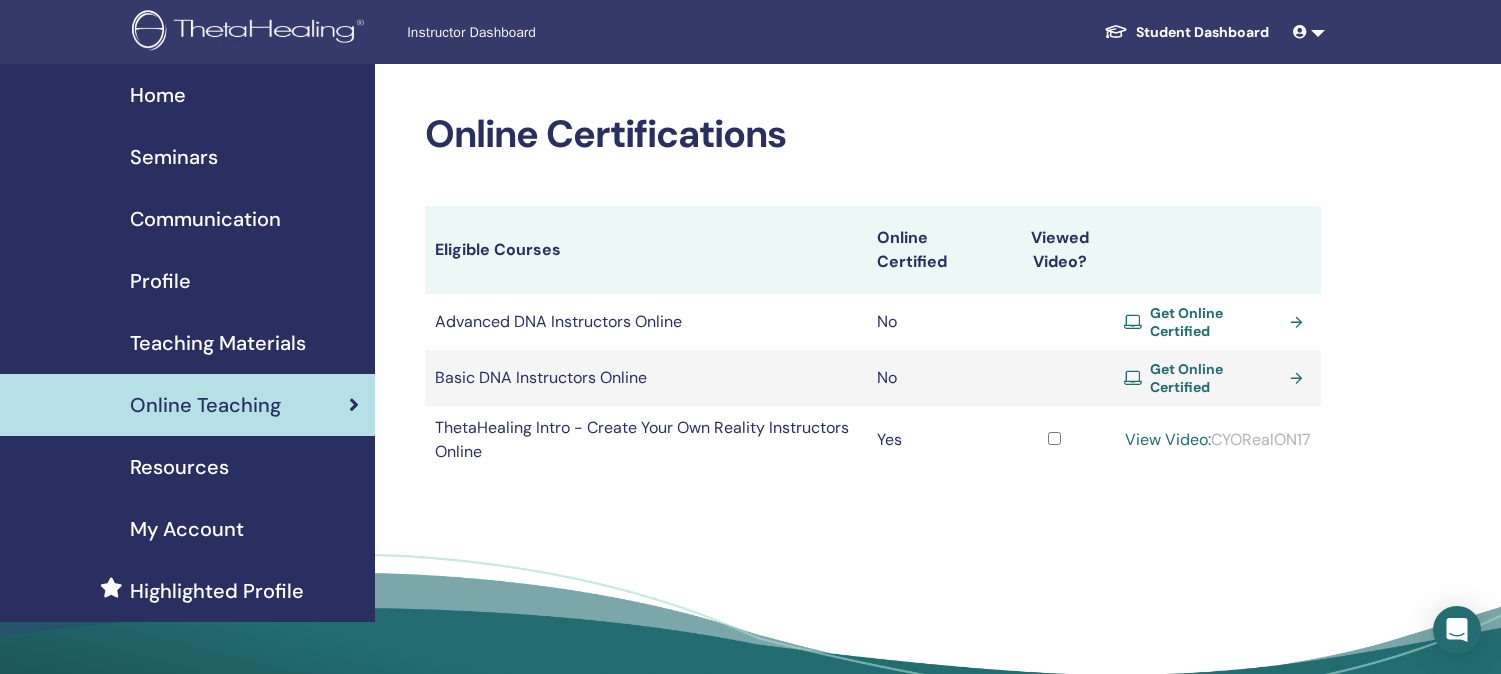 scroll, scrollTop: 0, scrollLeft: 0, axis: both 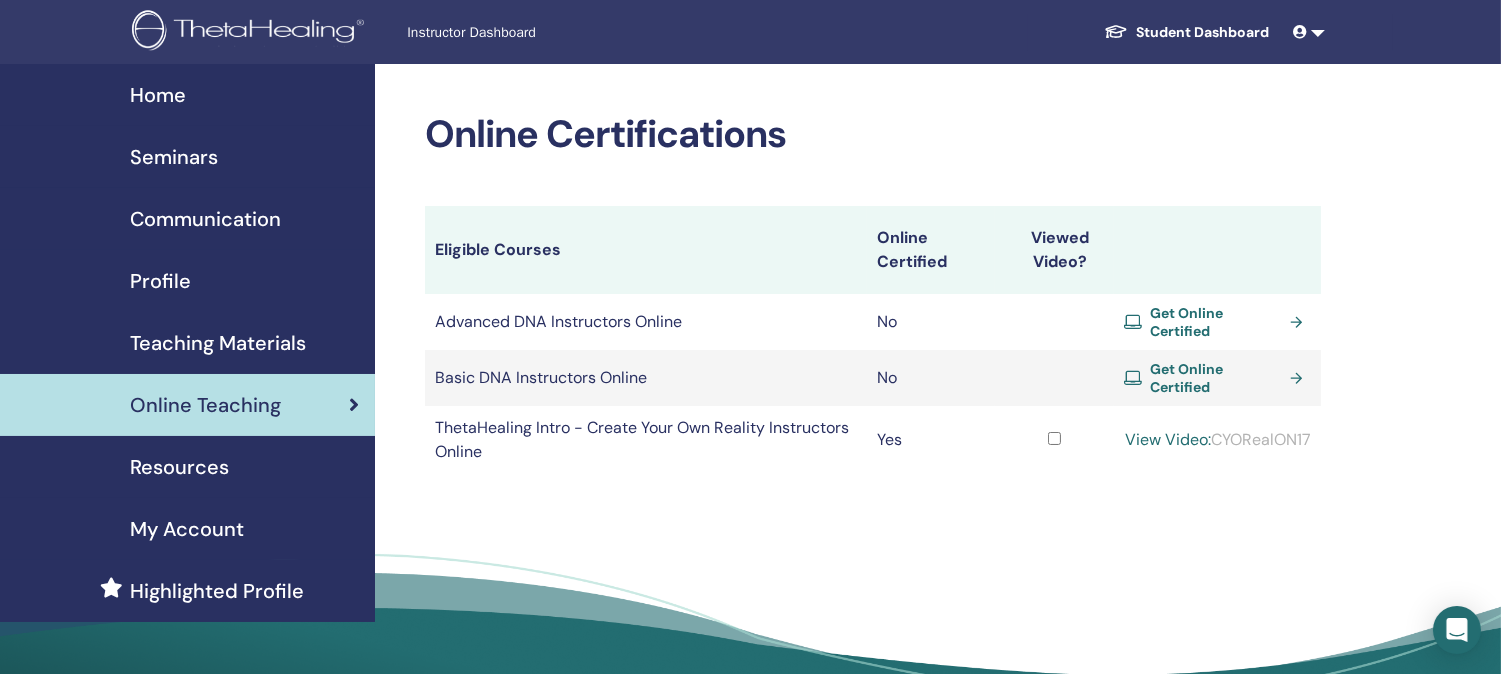 click on "View Video:
CYORealON17" at bounding box center (1217, 440) 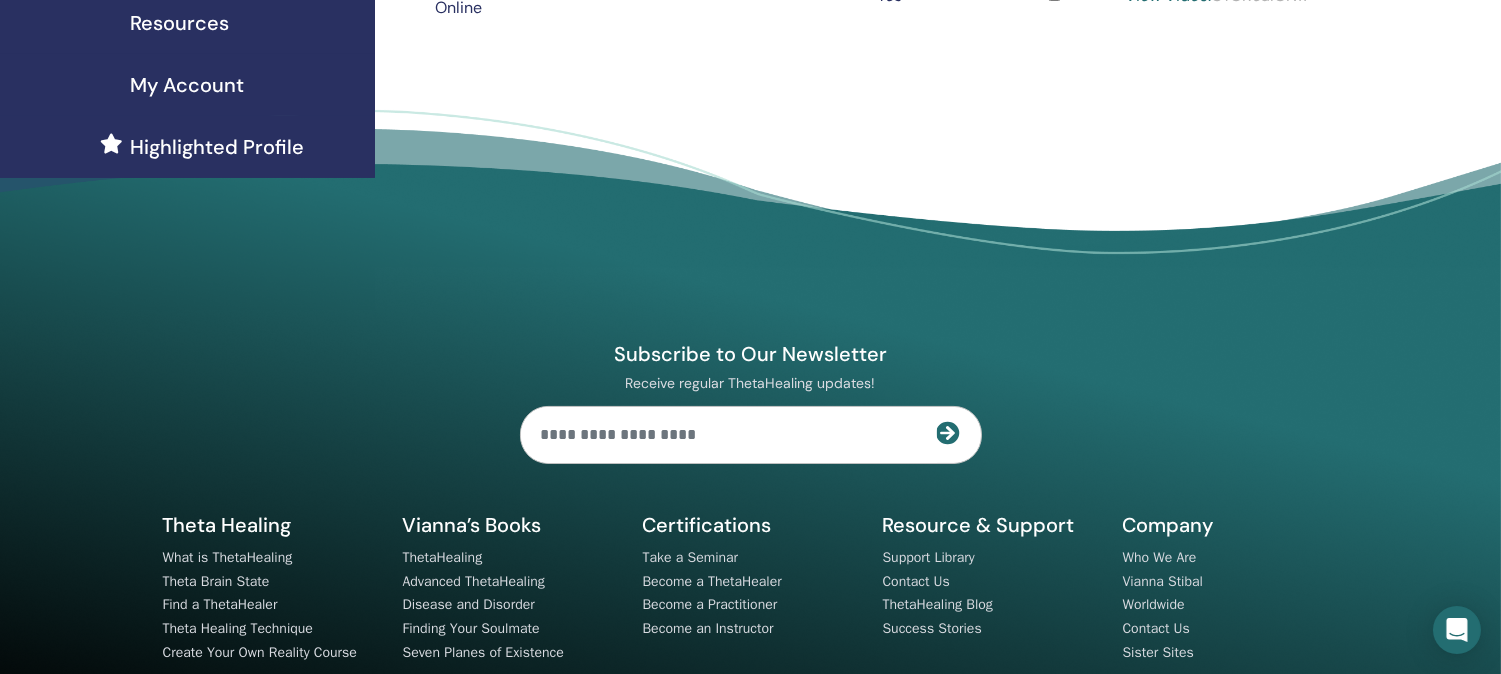 scroll, scrollTop: 111, scrollLeft: 0, axis: vertical 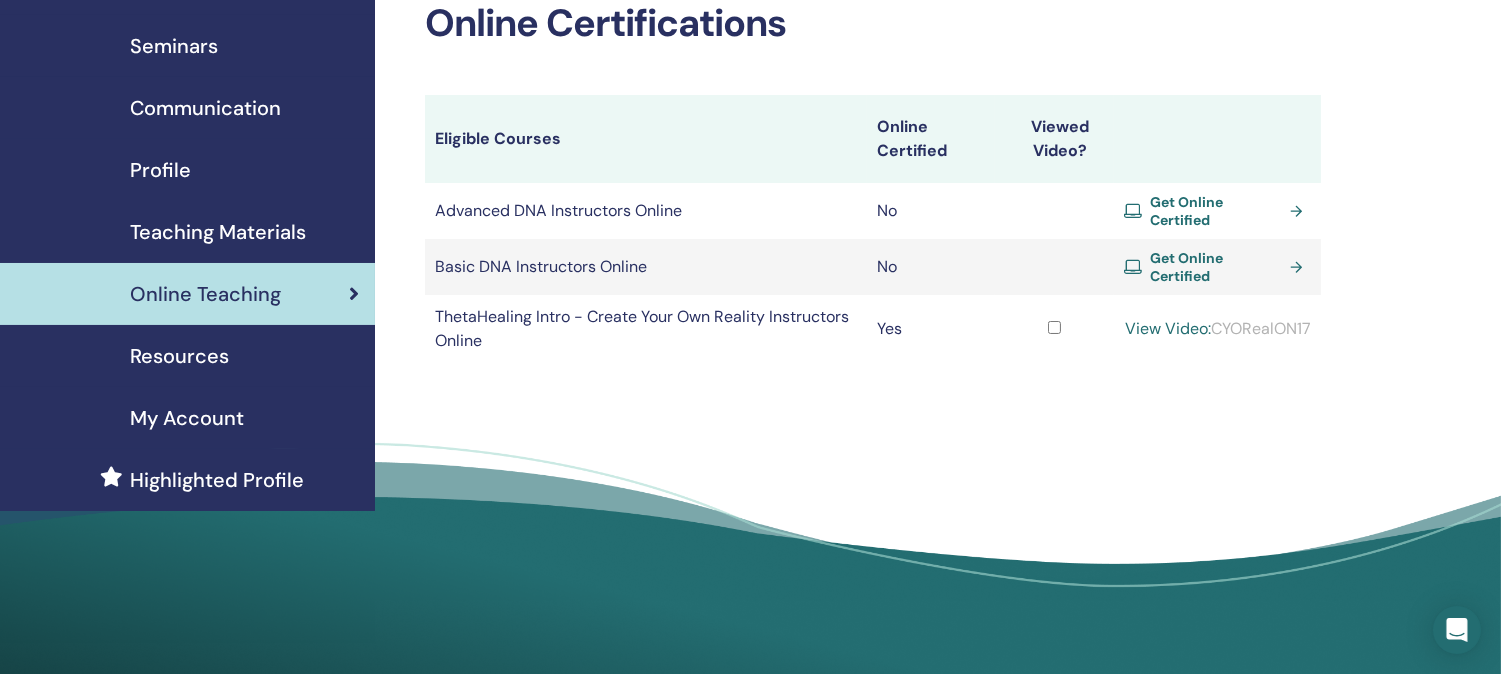 click on "Get Online Certified" at bounding box center [1215, 267] 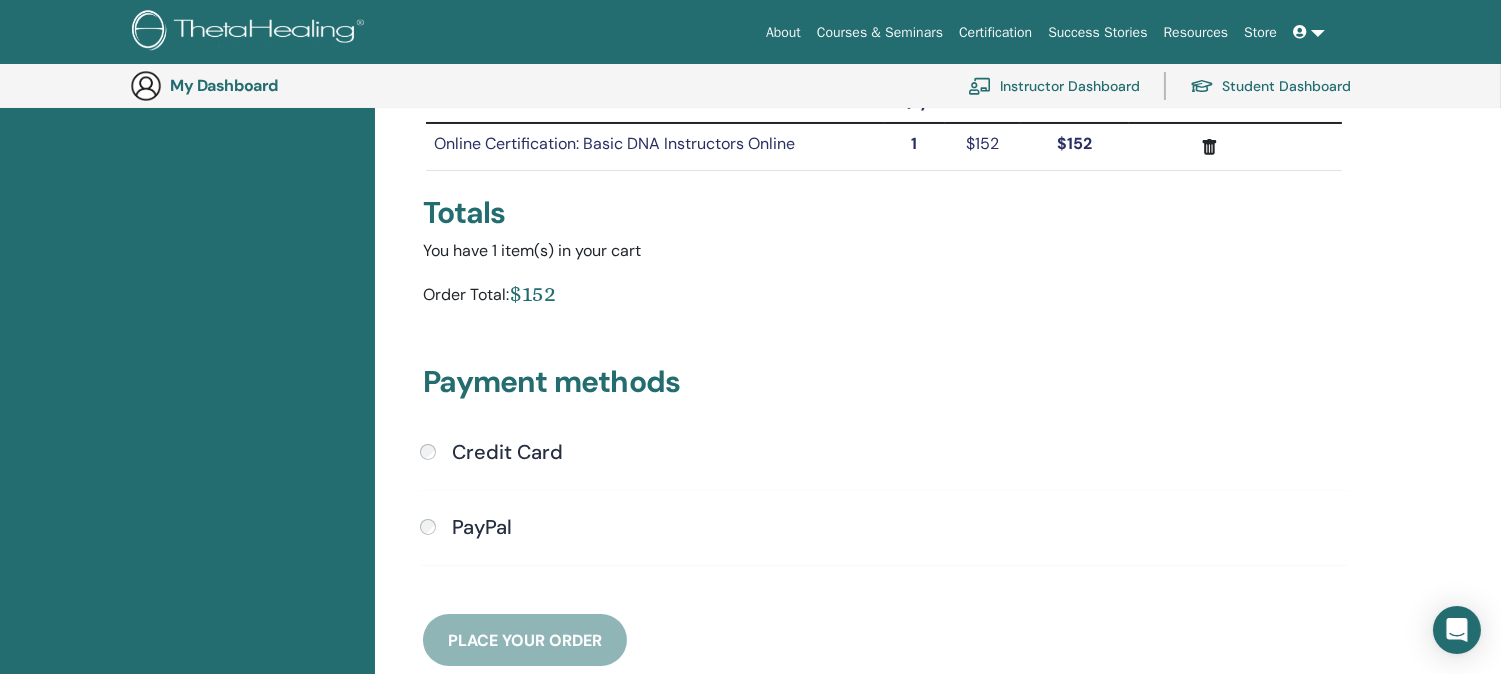 scroll, scrollTop: 377, scrollLeft: 0, axis: vertical 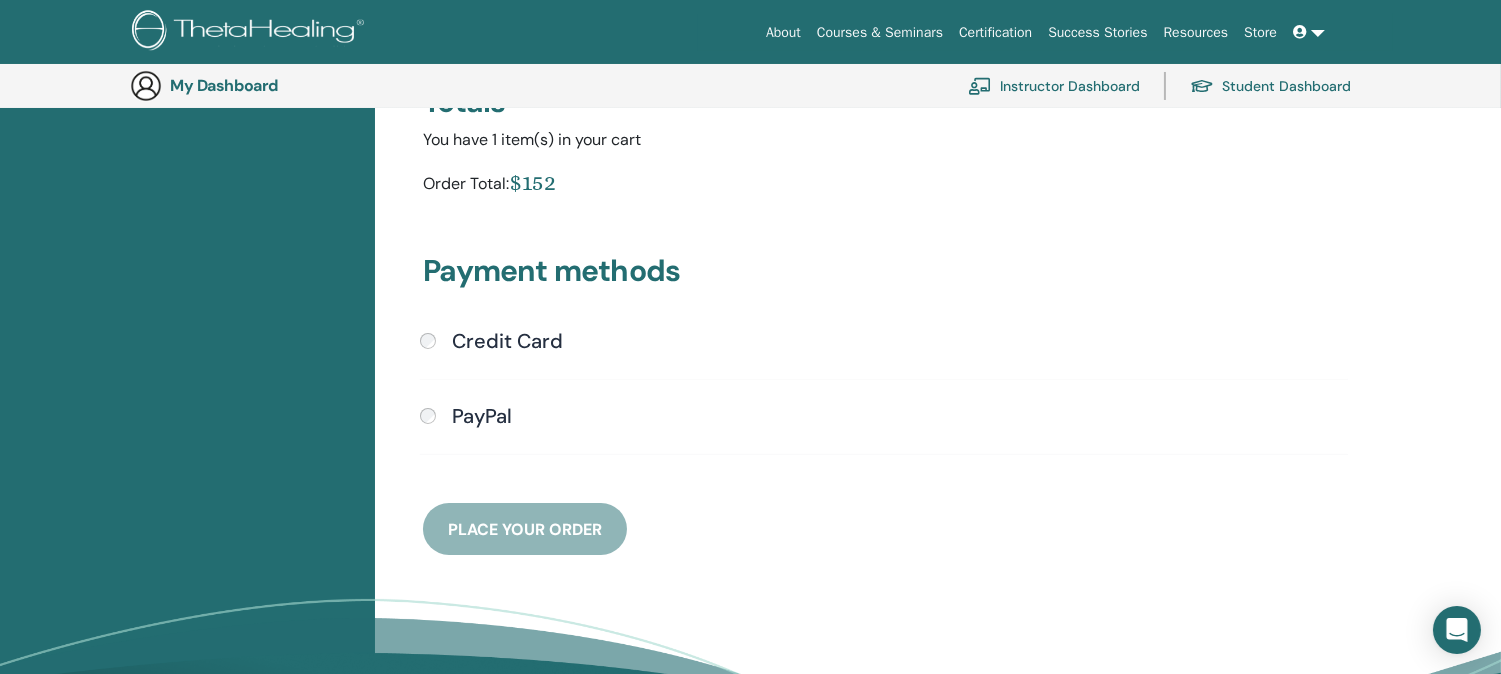 click on "Credit Card" at bounding box center (884, 342) 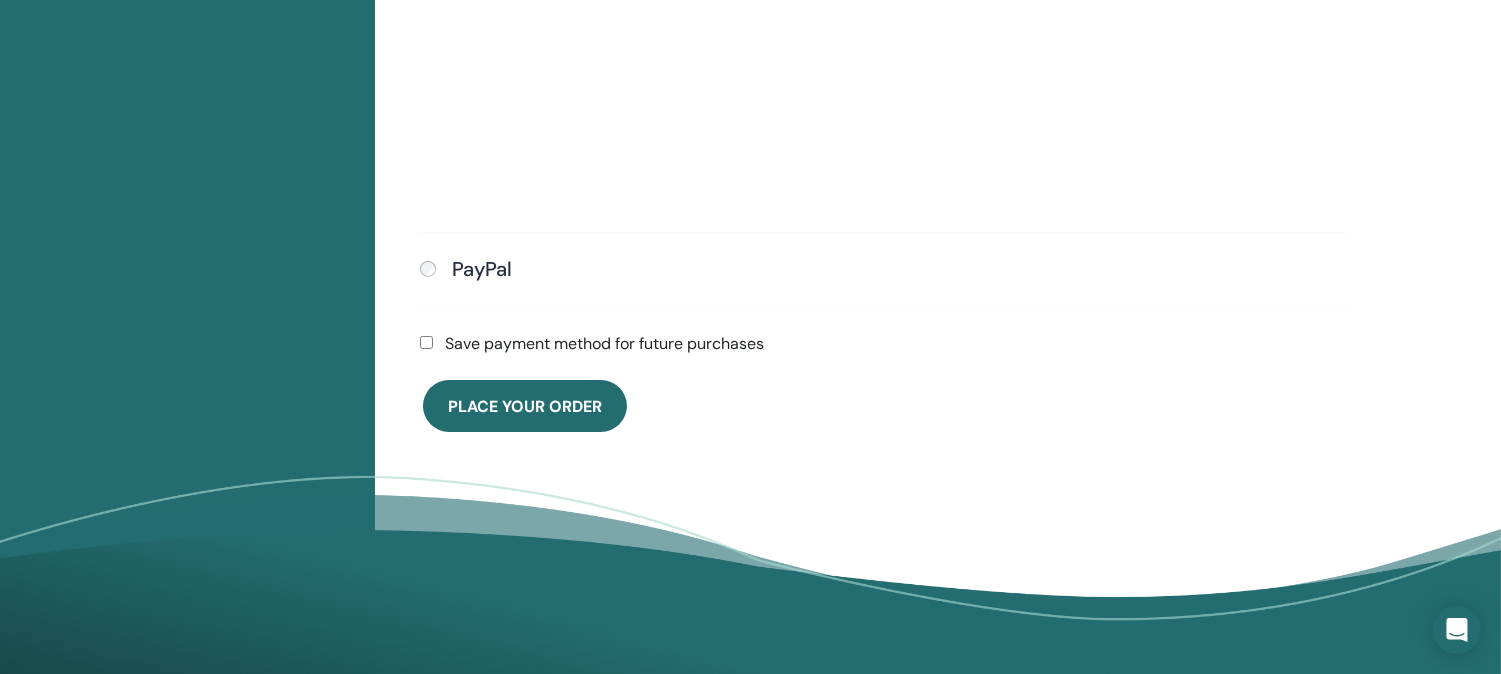 scroll, scrollTop: 488, scrollLeft: 0, axis: vertical 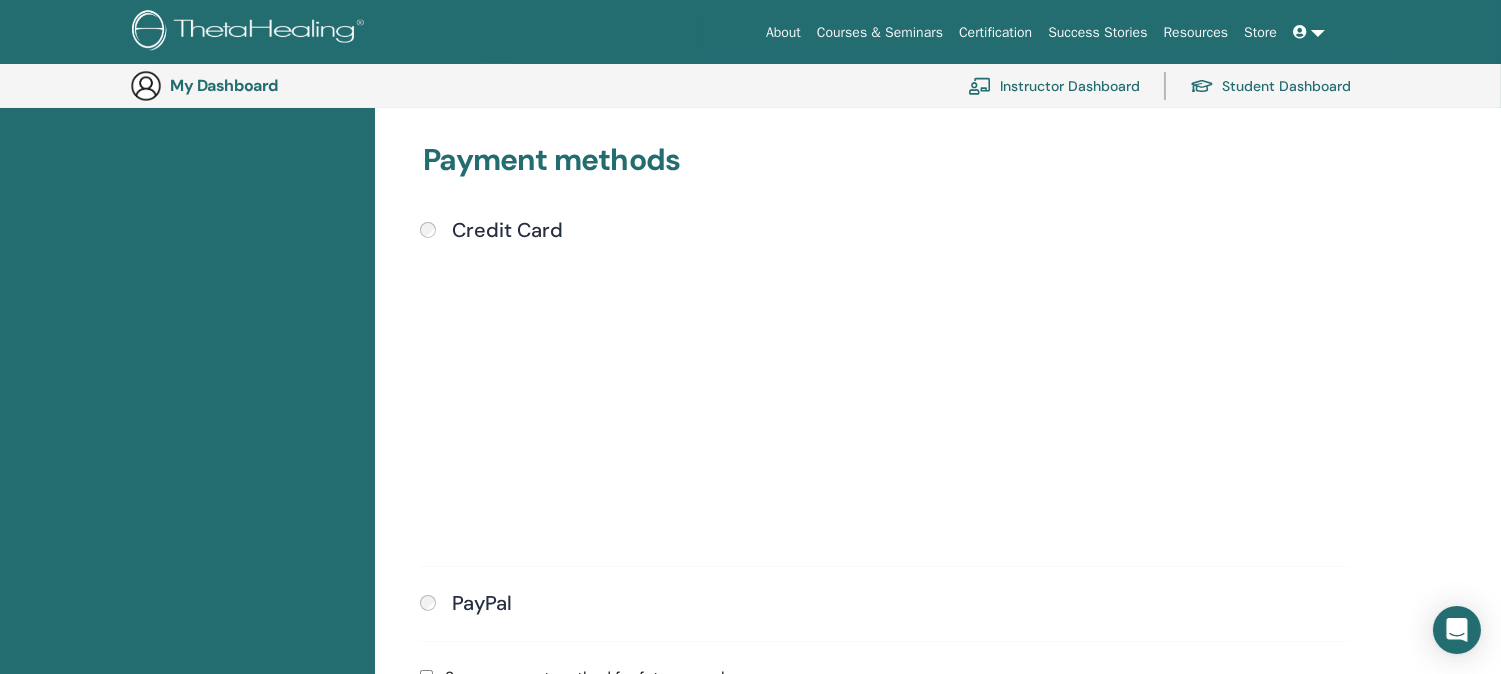 click on "Instructor Dashboard" at bounding box center (1054, 86) 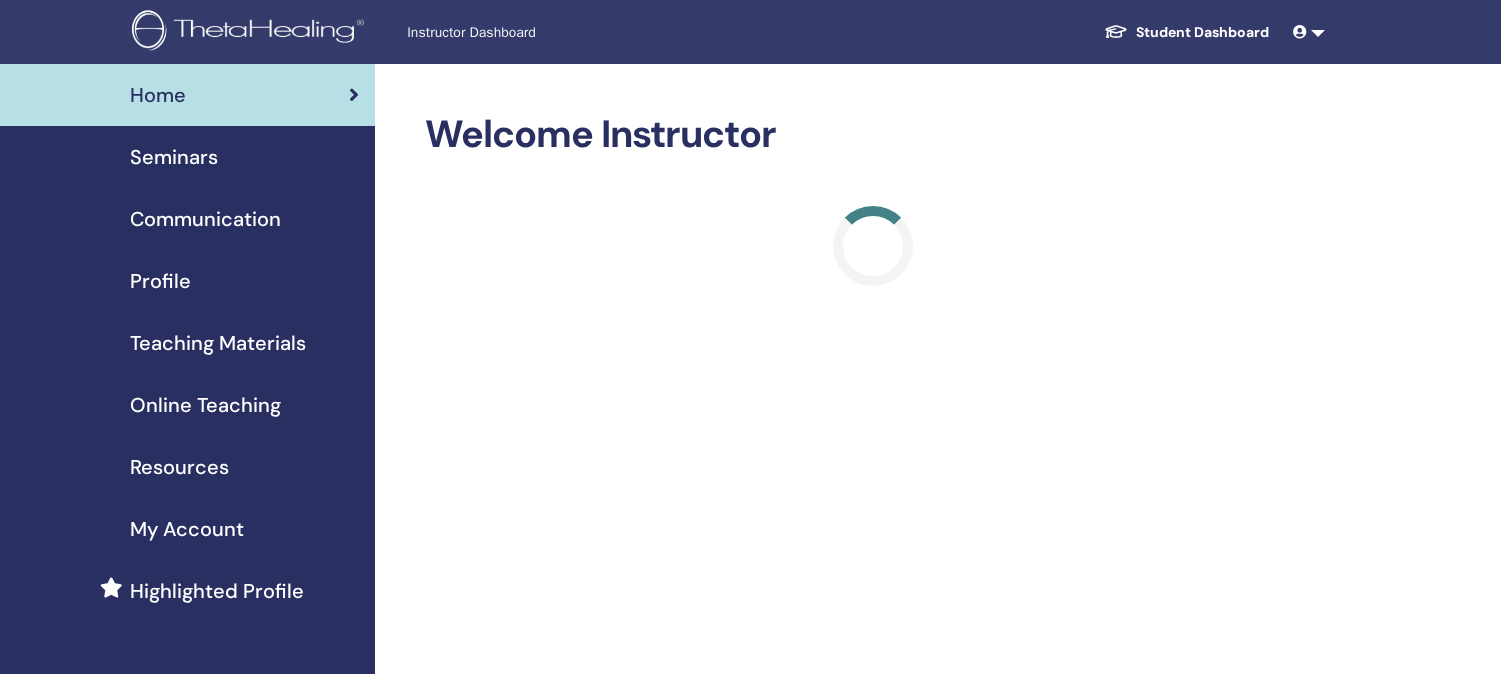 scroll, scrollTop: 0, scrollLeft: 0, axis: both 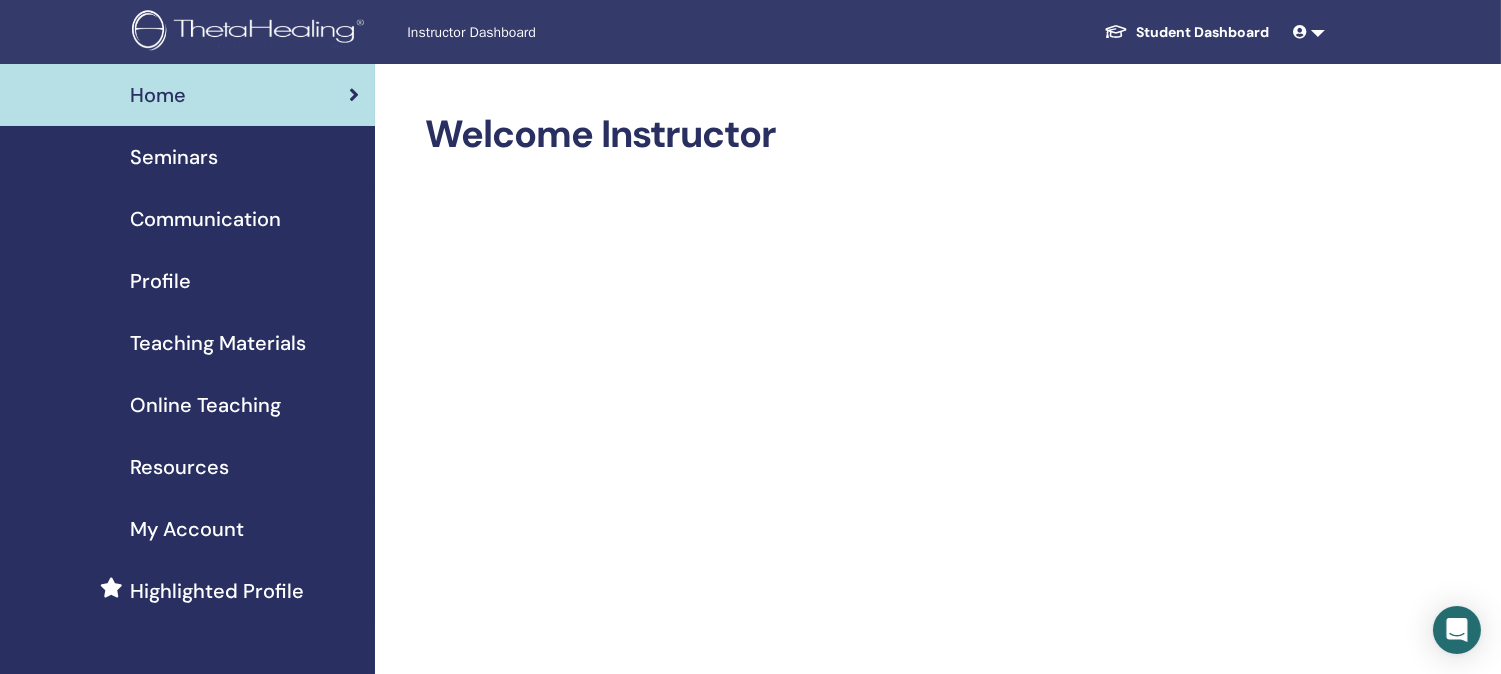 click on "Online Teaching" at bounding box center [205, 405] 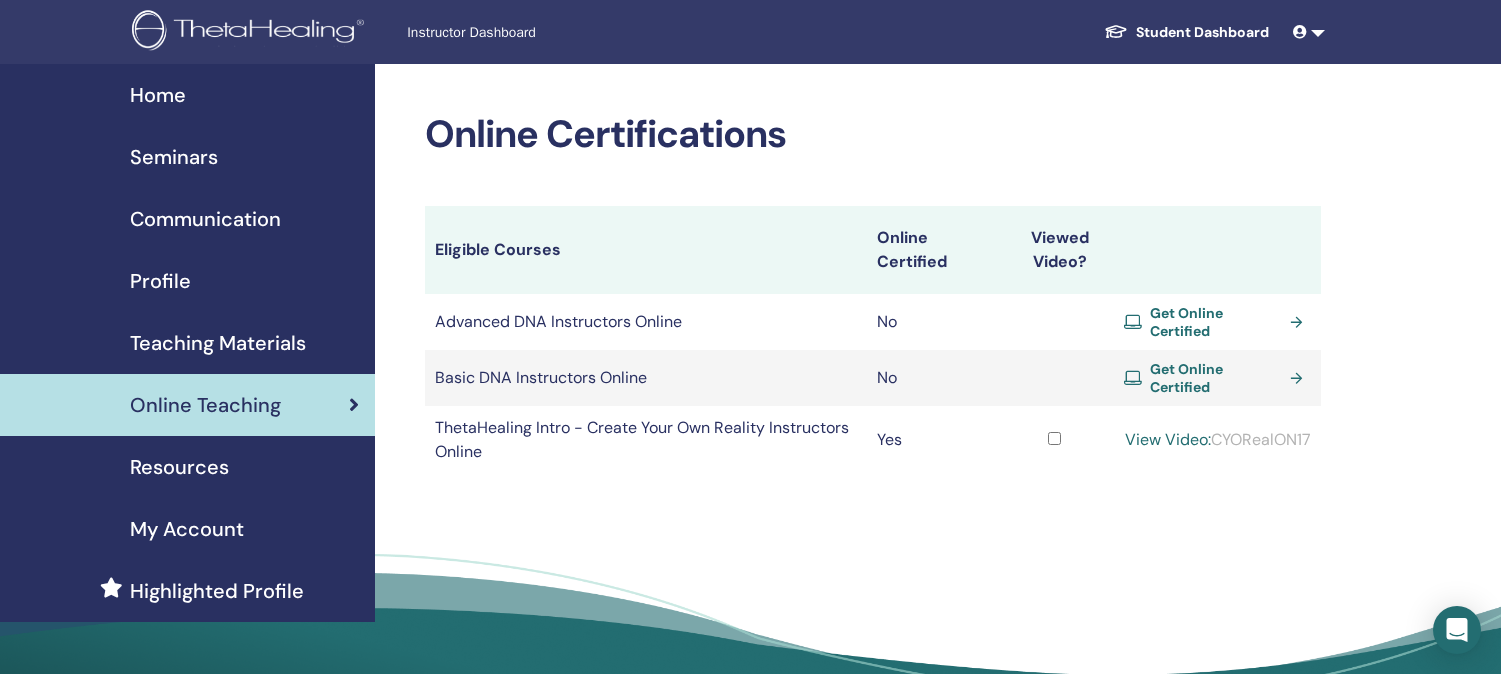 scroll, scrollTop: 0, scrollLeft: 0, axis: both 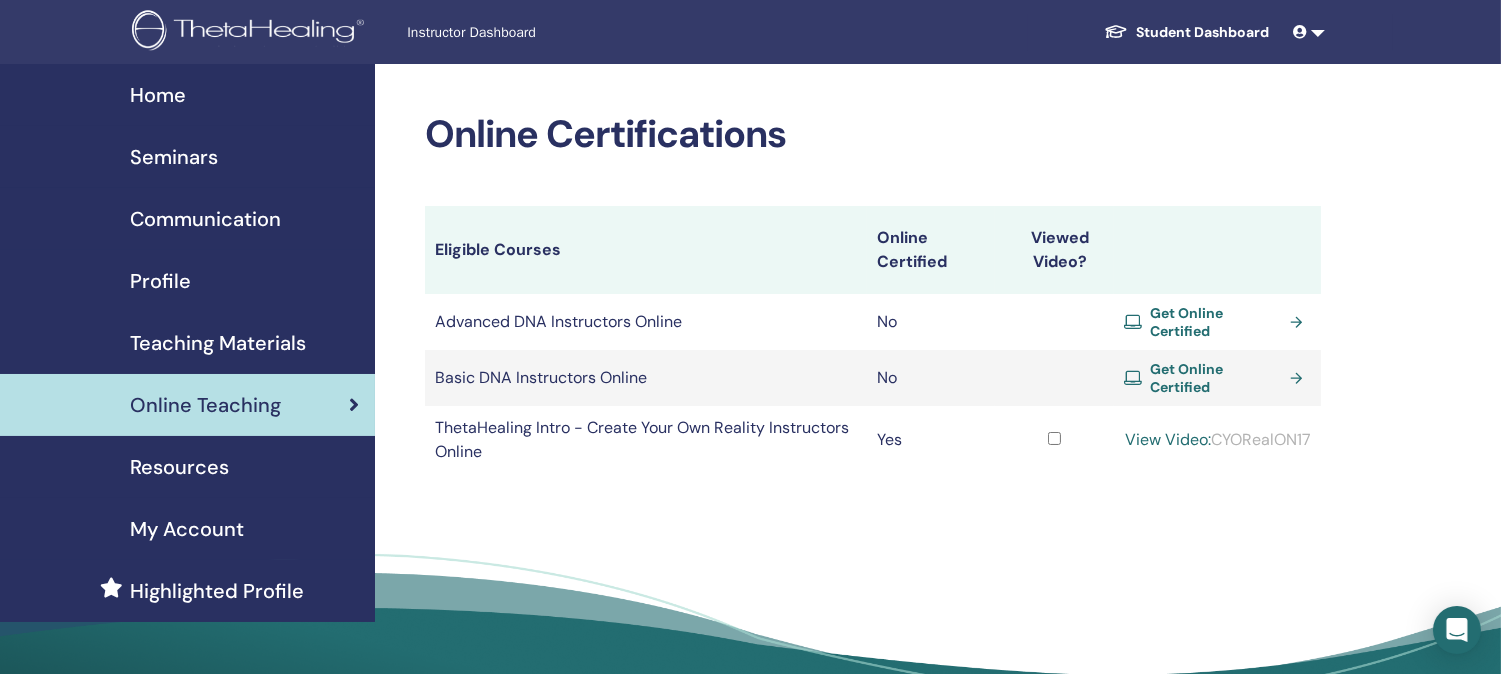 click on "Viewed Video?" at bounding box center (1054, 250) 